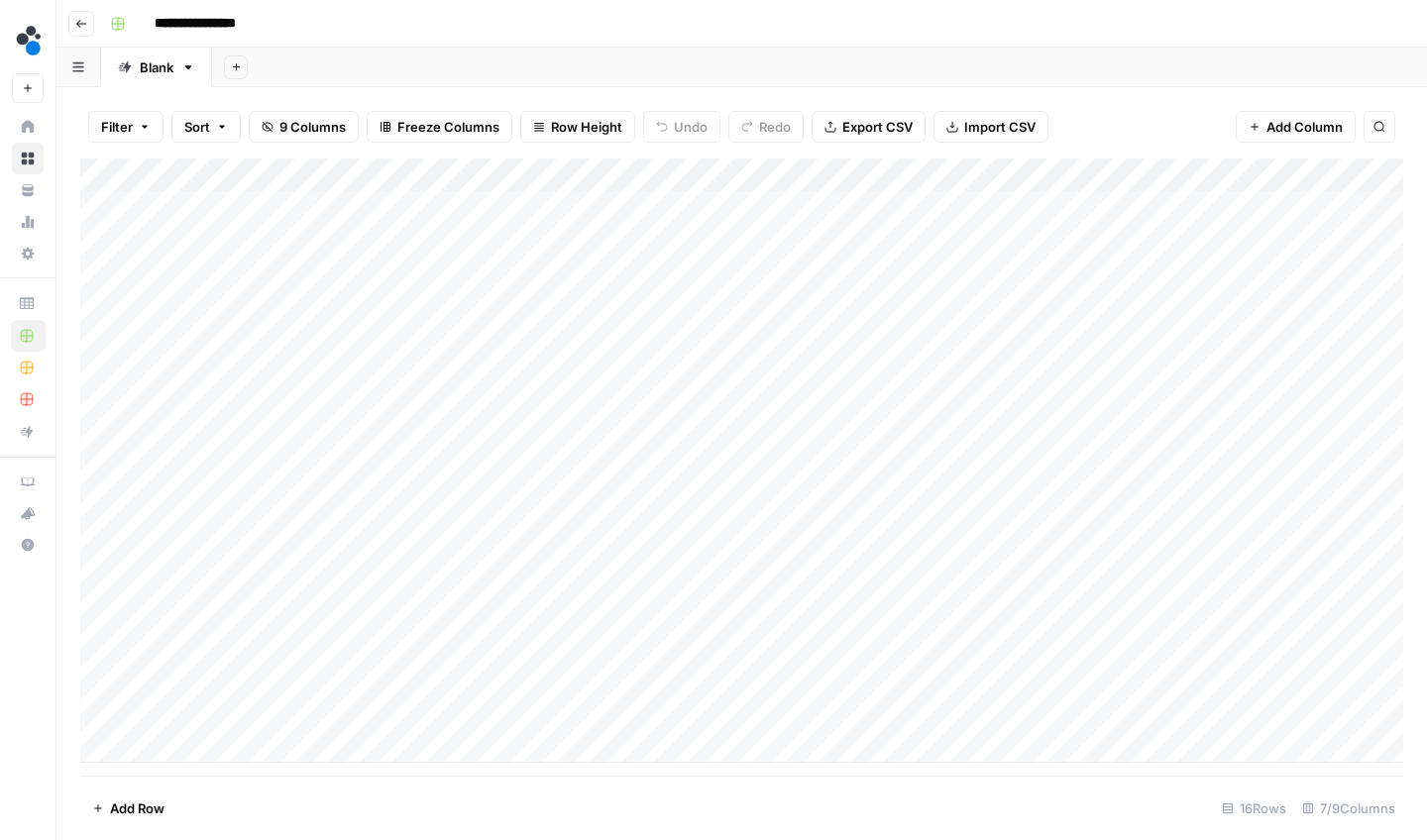 scroll, scrollTop: 0, scrollLeft: 0, axis: both 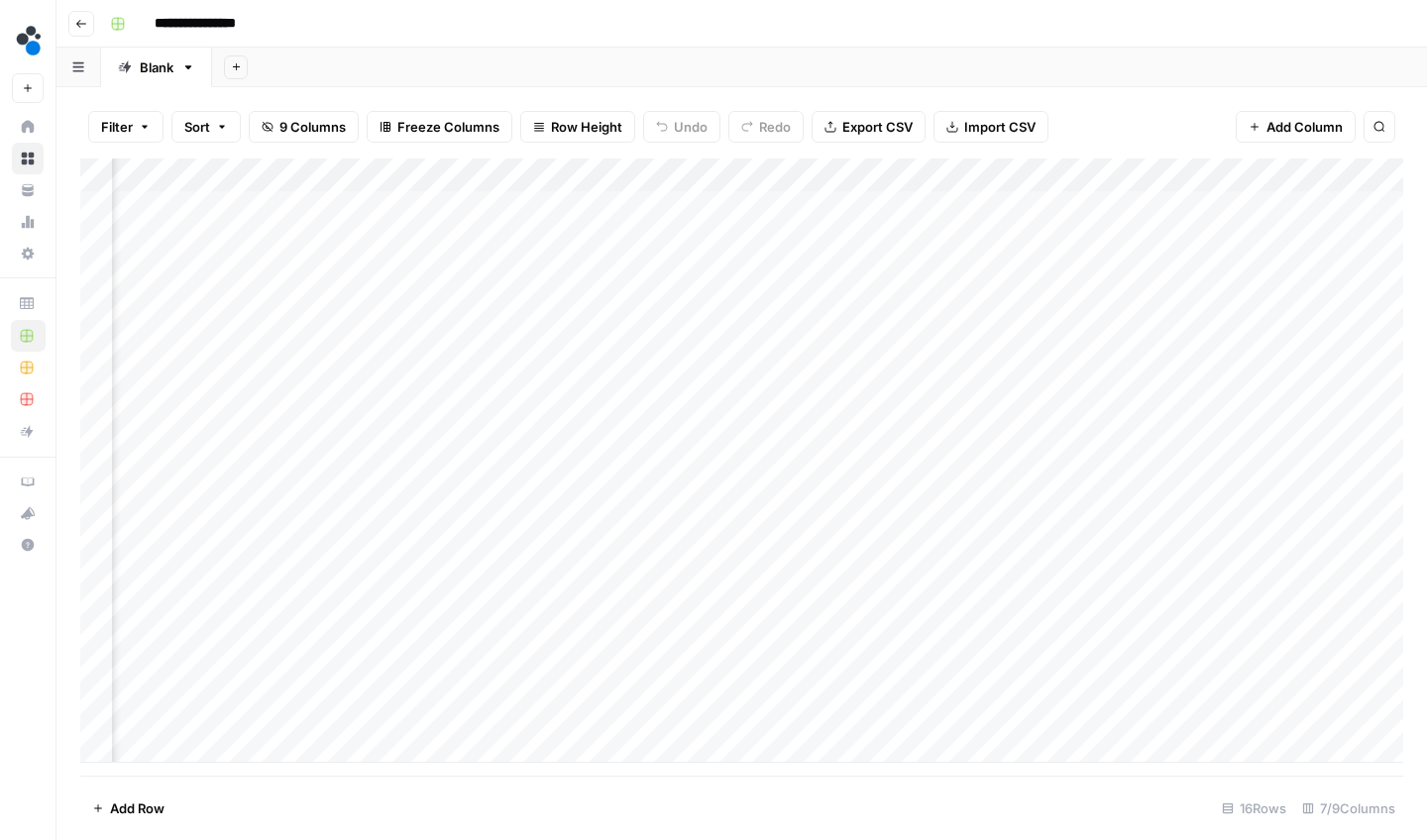 click on "Add Column" at bounding box center [741, 461] 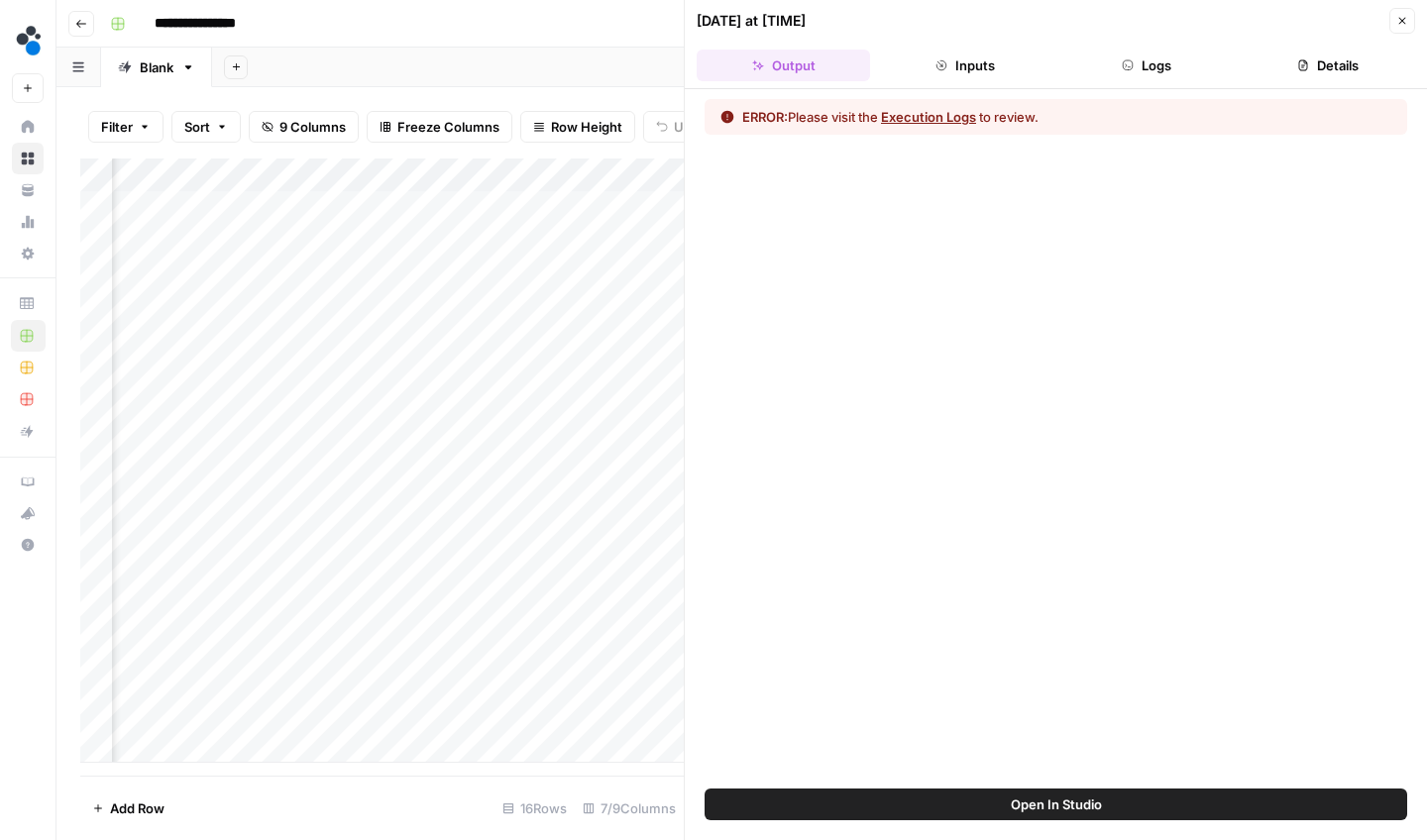 click on "Execution Logs" at bounding box center (929, 117) 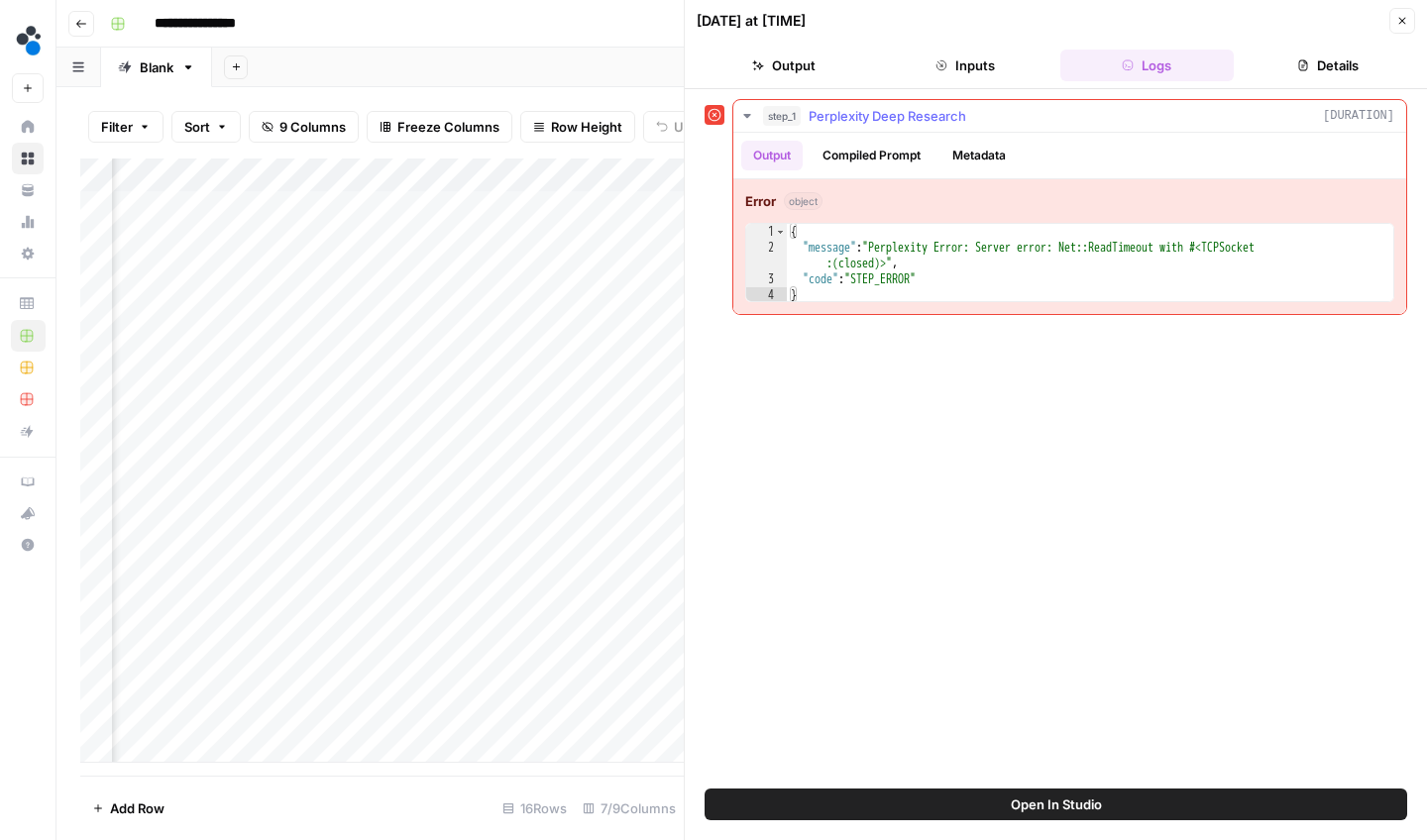 scroll, scrollTop: 0, scrollLeft: 0, axis: both 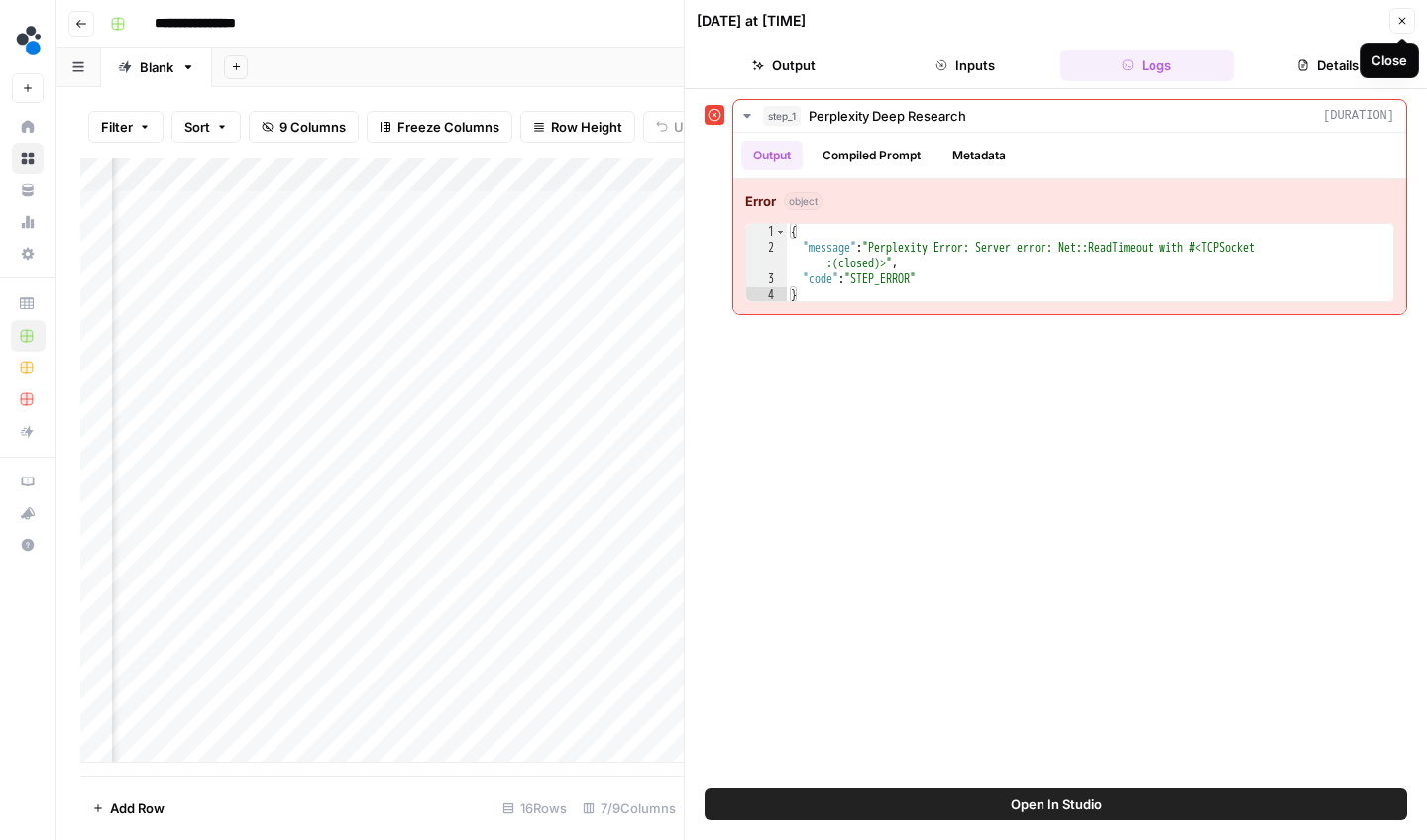 click on "Close" at bounding box center [1402, 21] 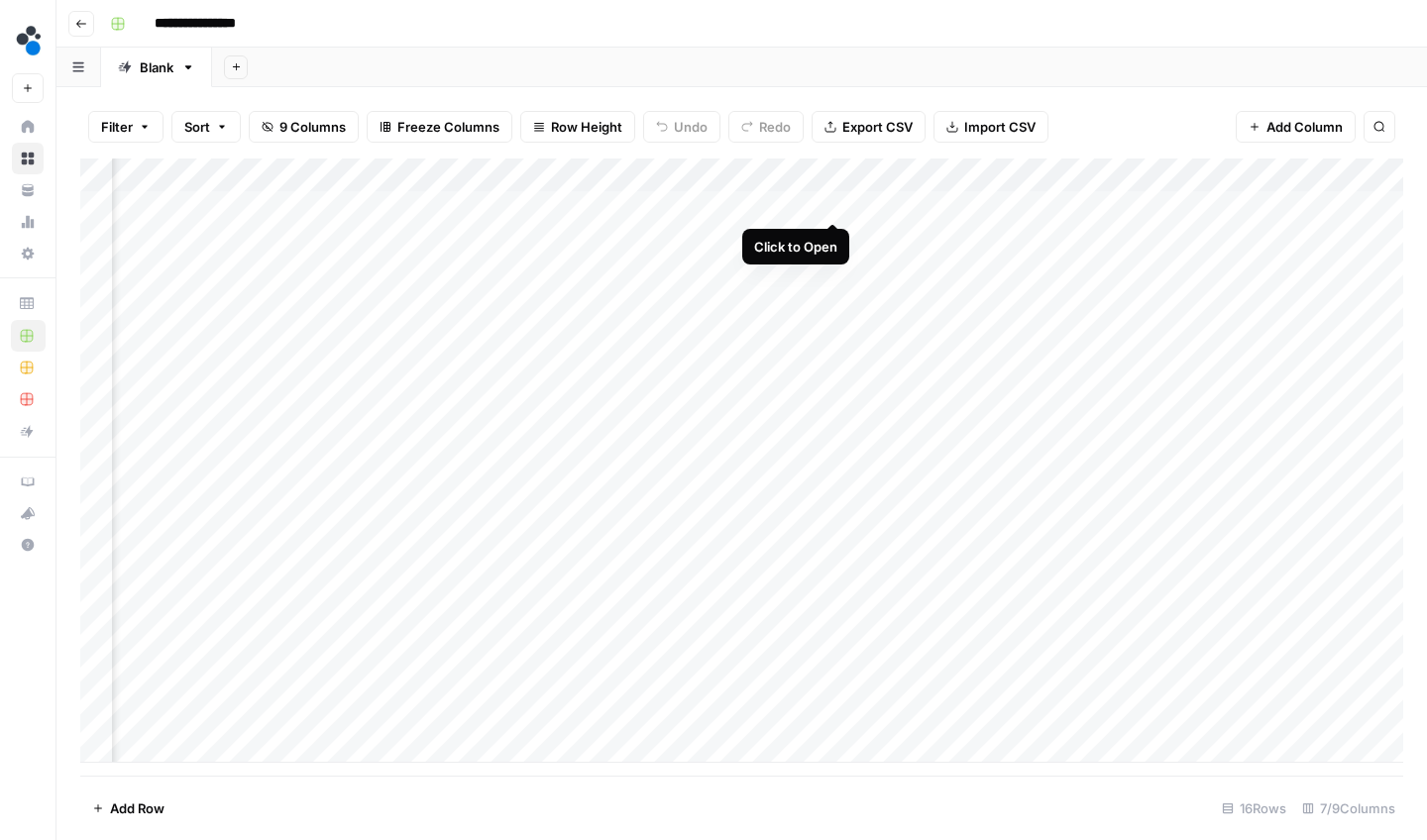 click on "Add Column" at bounding box center (741, 461) 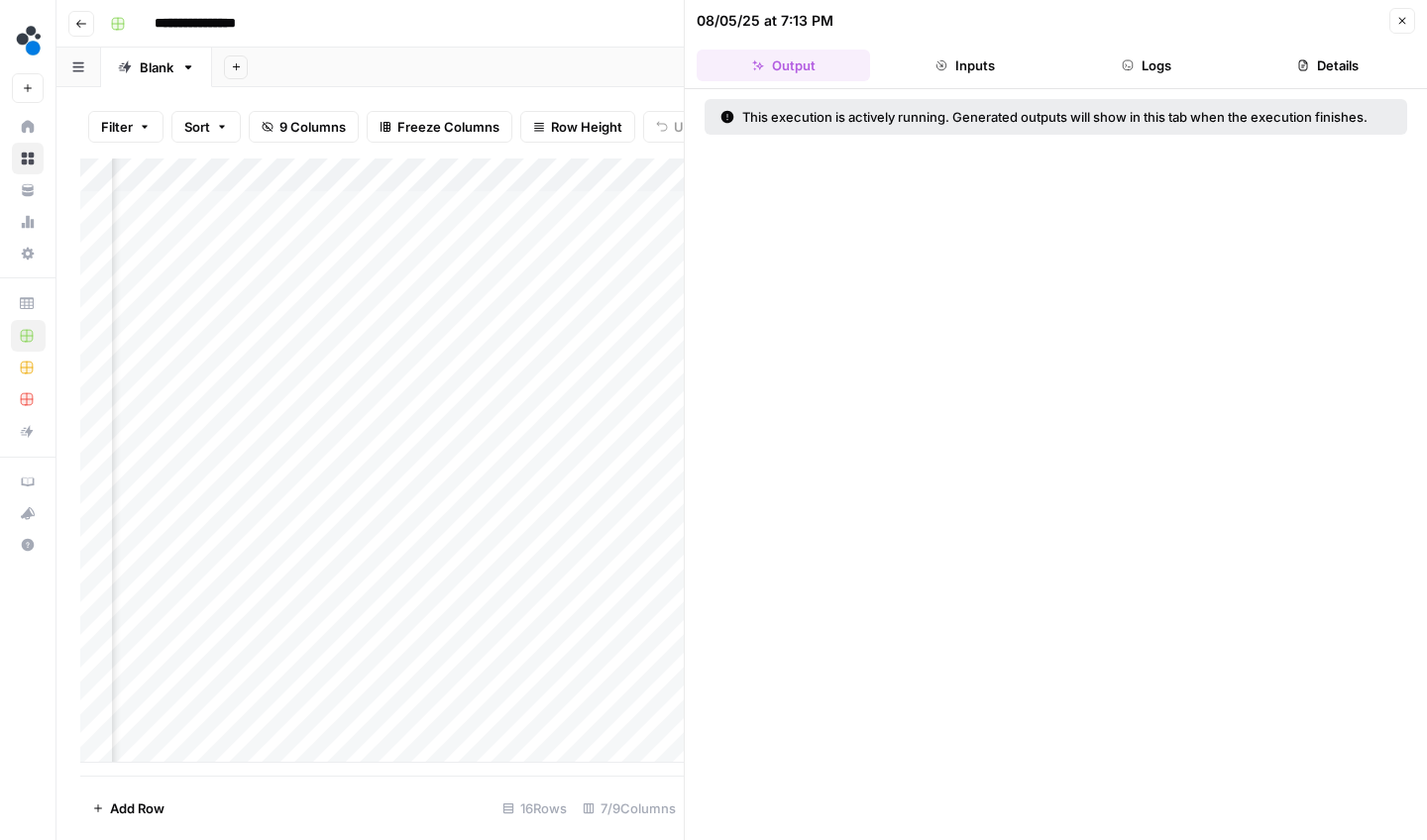 click 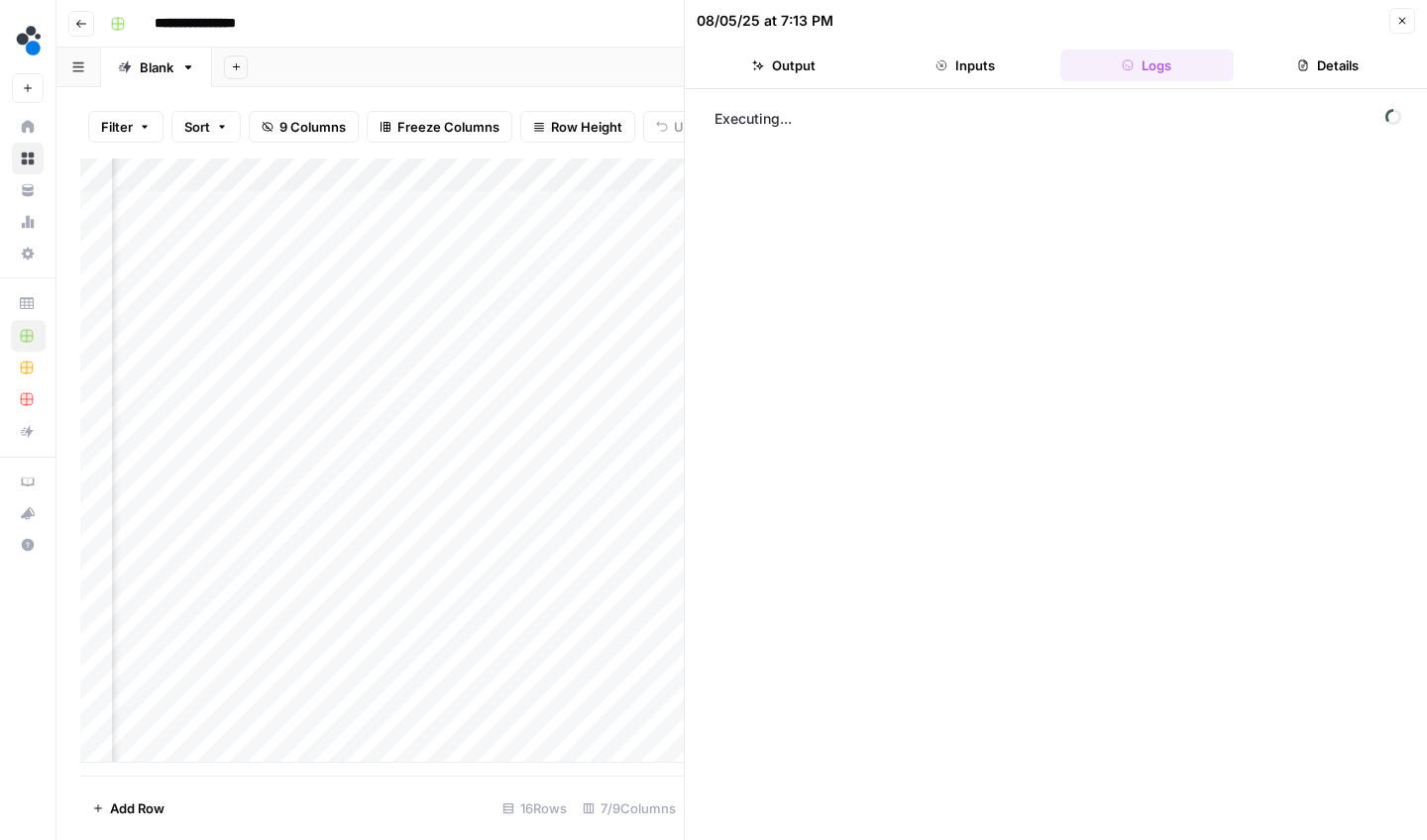 click on "Details" at bounding box center (1328, 65) 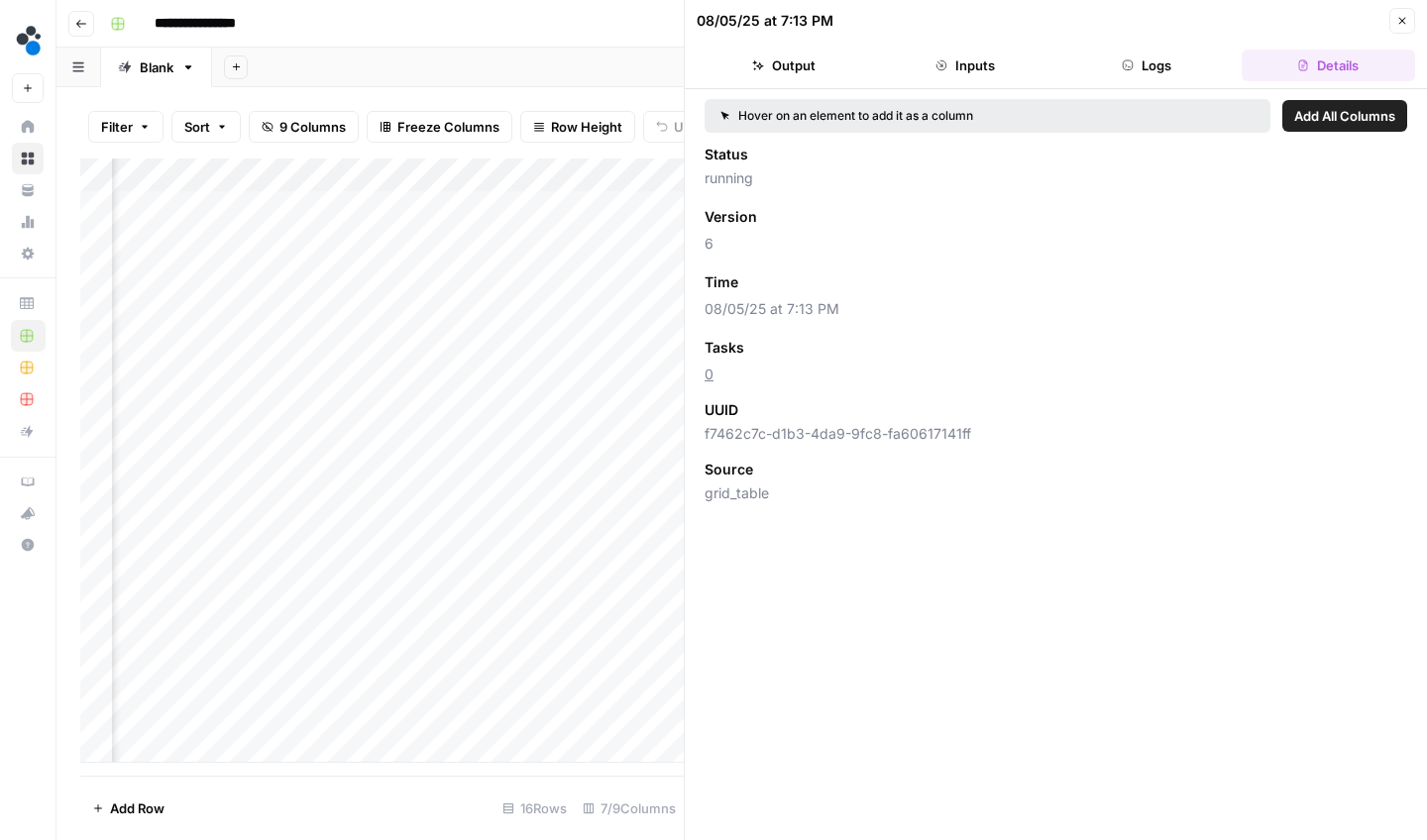 click on "Close" at bounding box center [1402, 21] 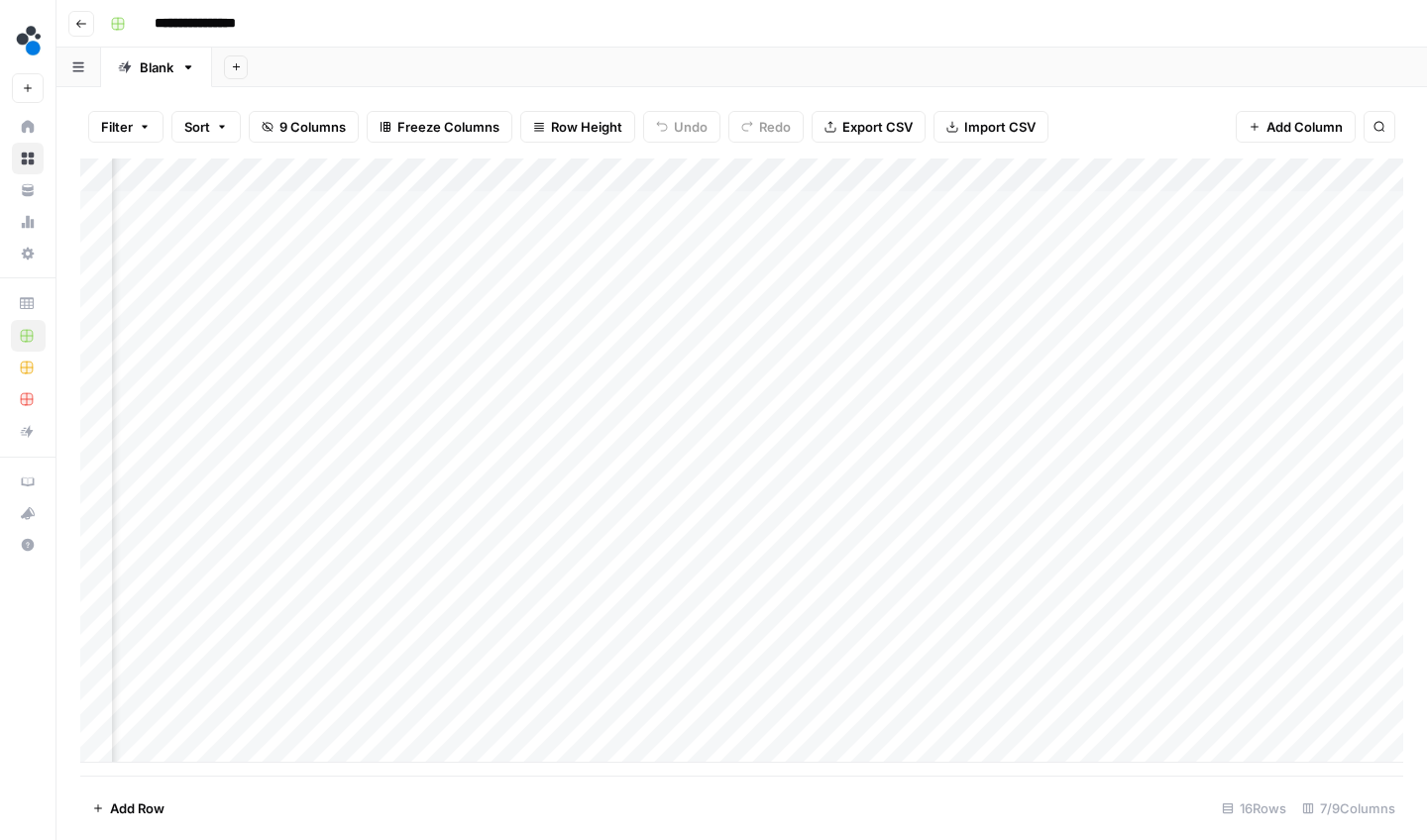 click on "Add Column" at bounding box center [741, 461] 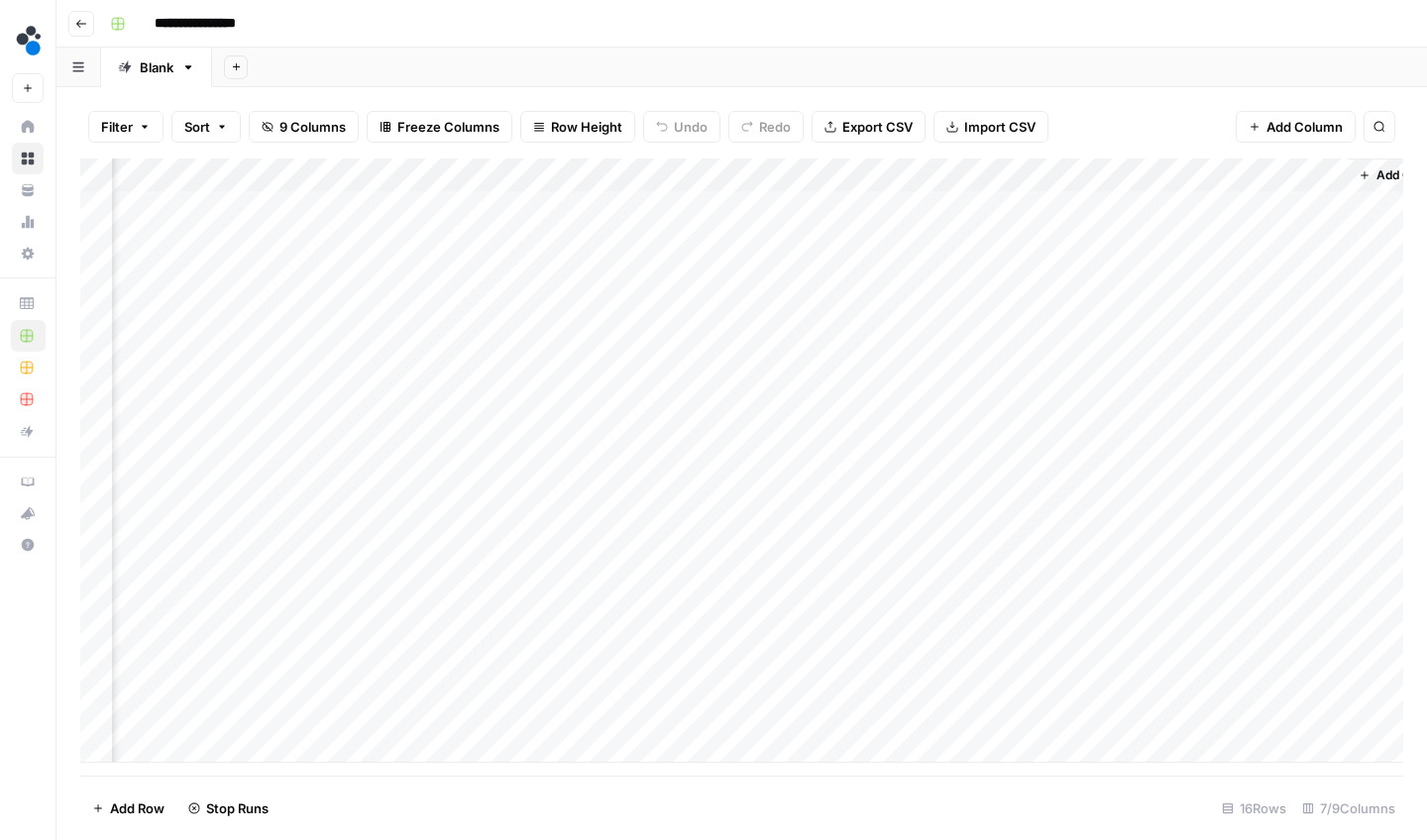 scroll, scrollTop: 0, scrollLeft: 278, axis: horizontal 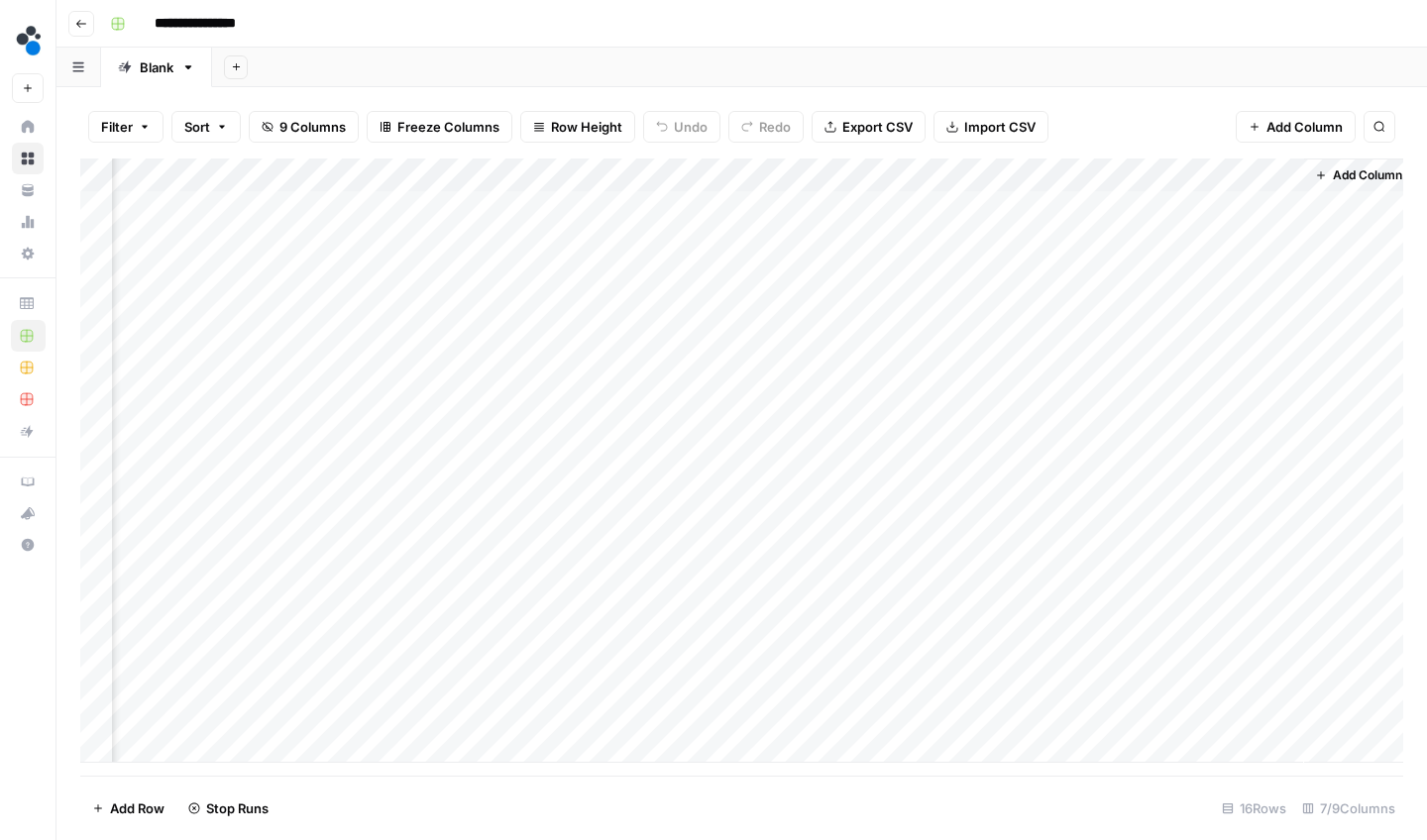 click on "Add Column" at bounding box center [741, 461] 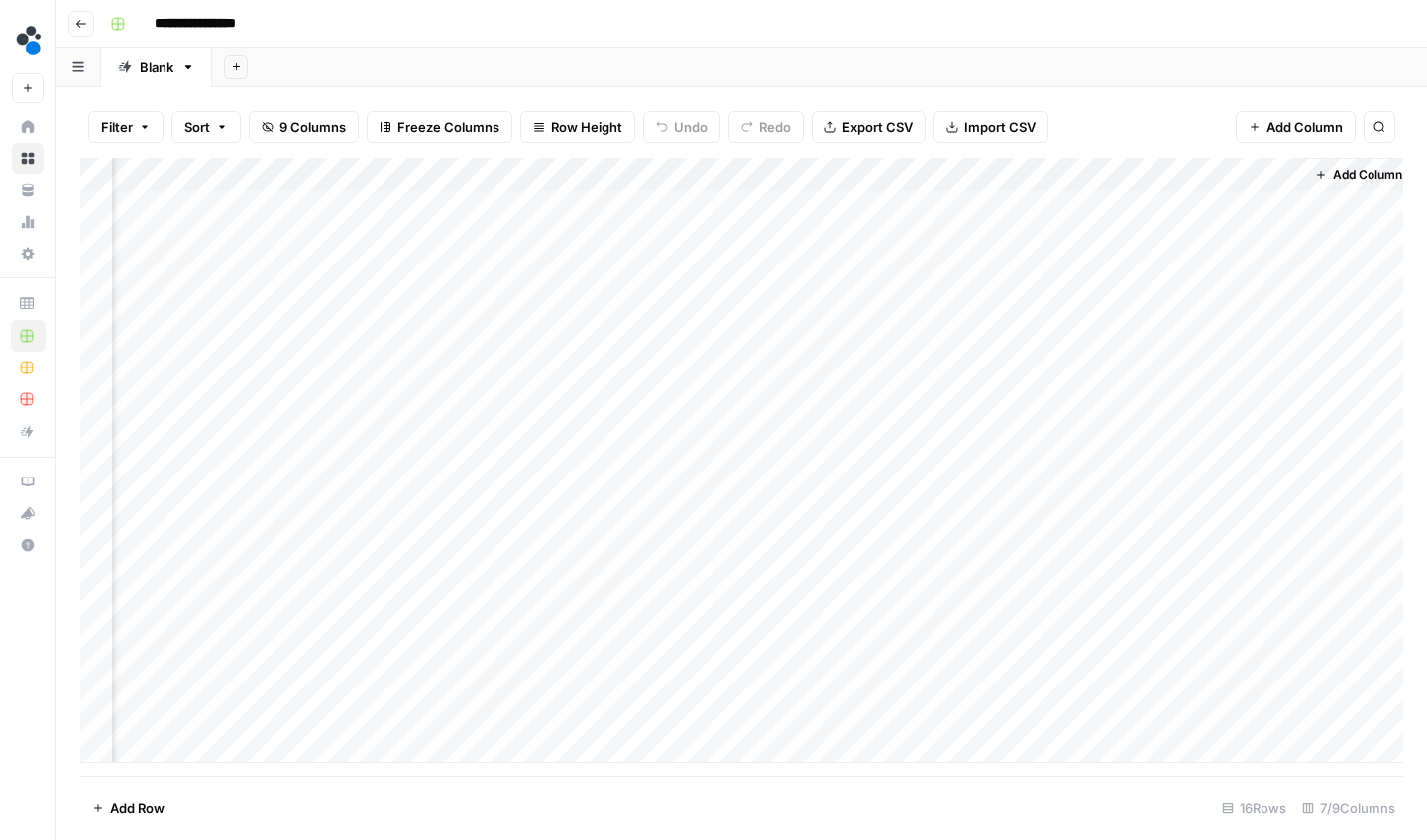 click on "Add Column" at bounding box center [741, 461] 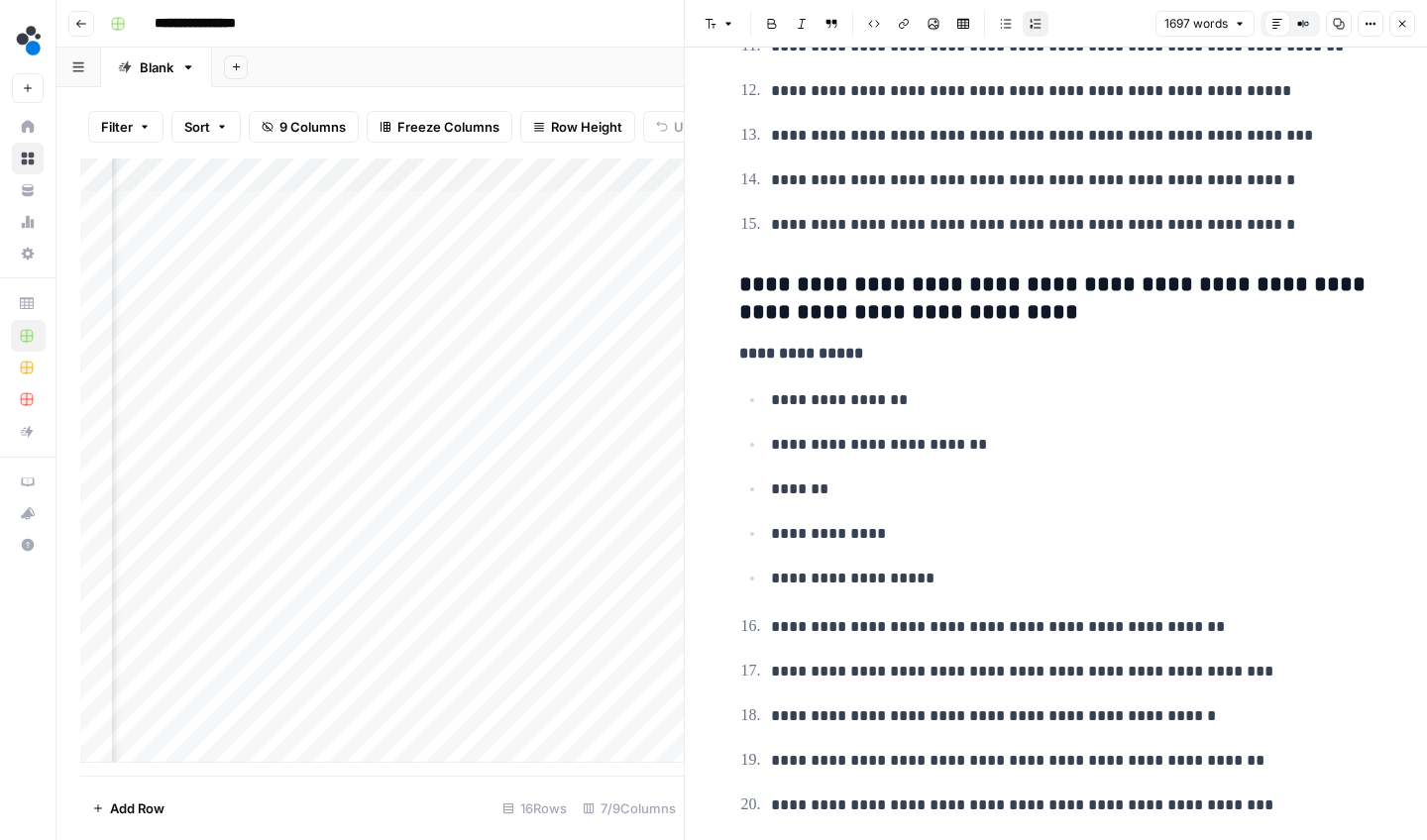 scroll, scrollTop: 6357, scrollLeft: 0, axis: vertical 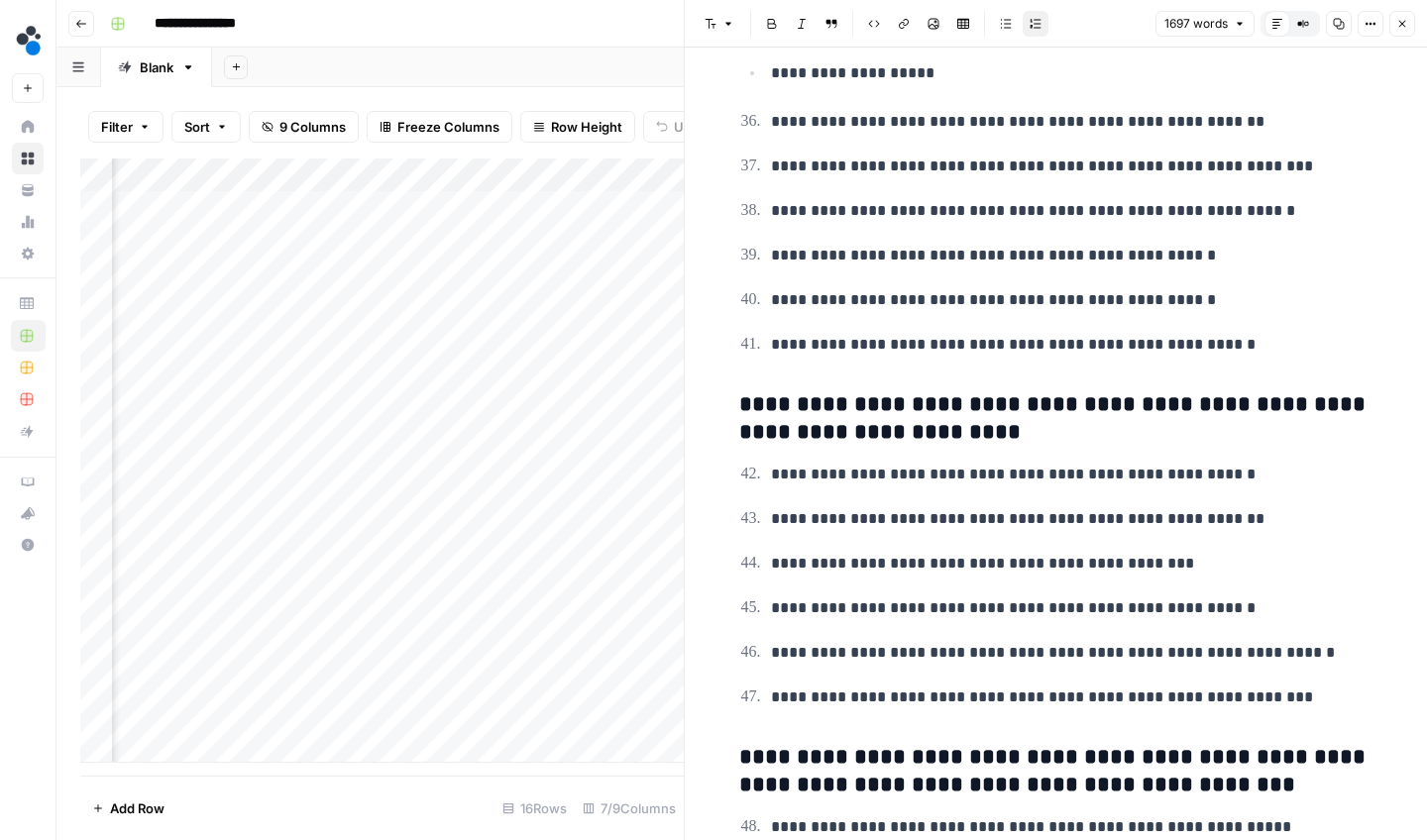 click on "Close" at bounding box center [1402, 24] 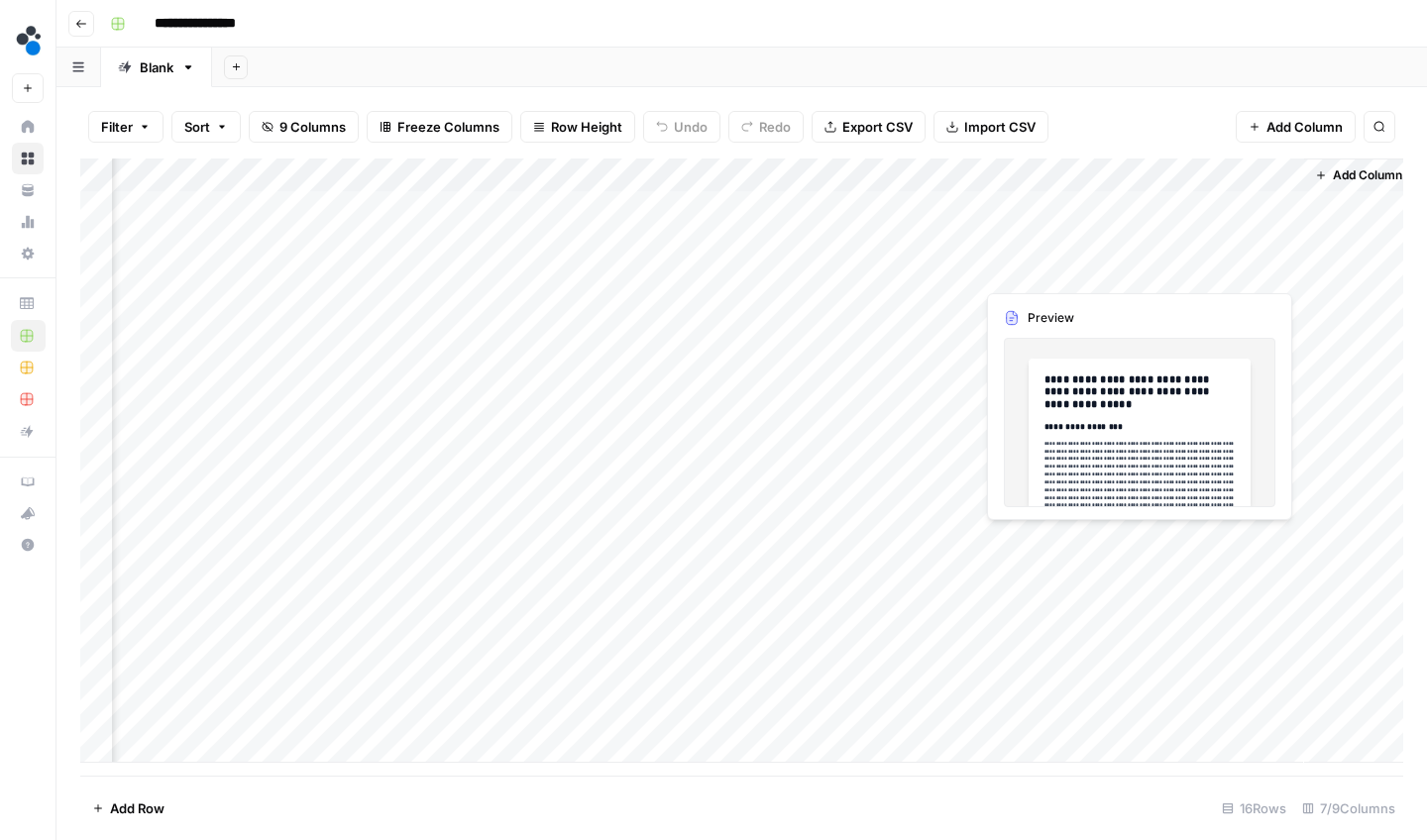 click on "Add Column" at bounding box center (741, 461) 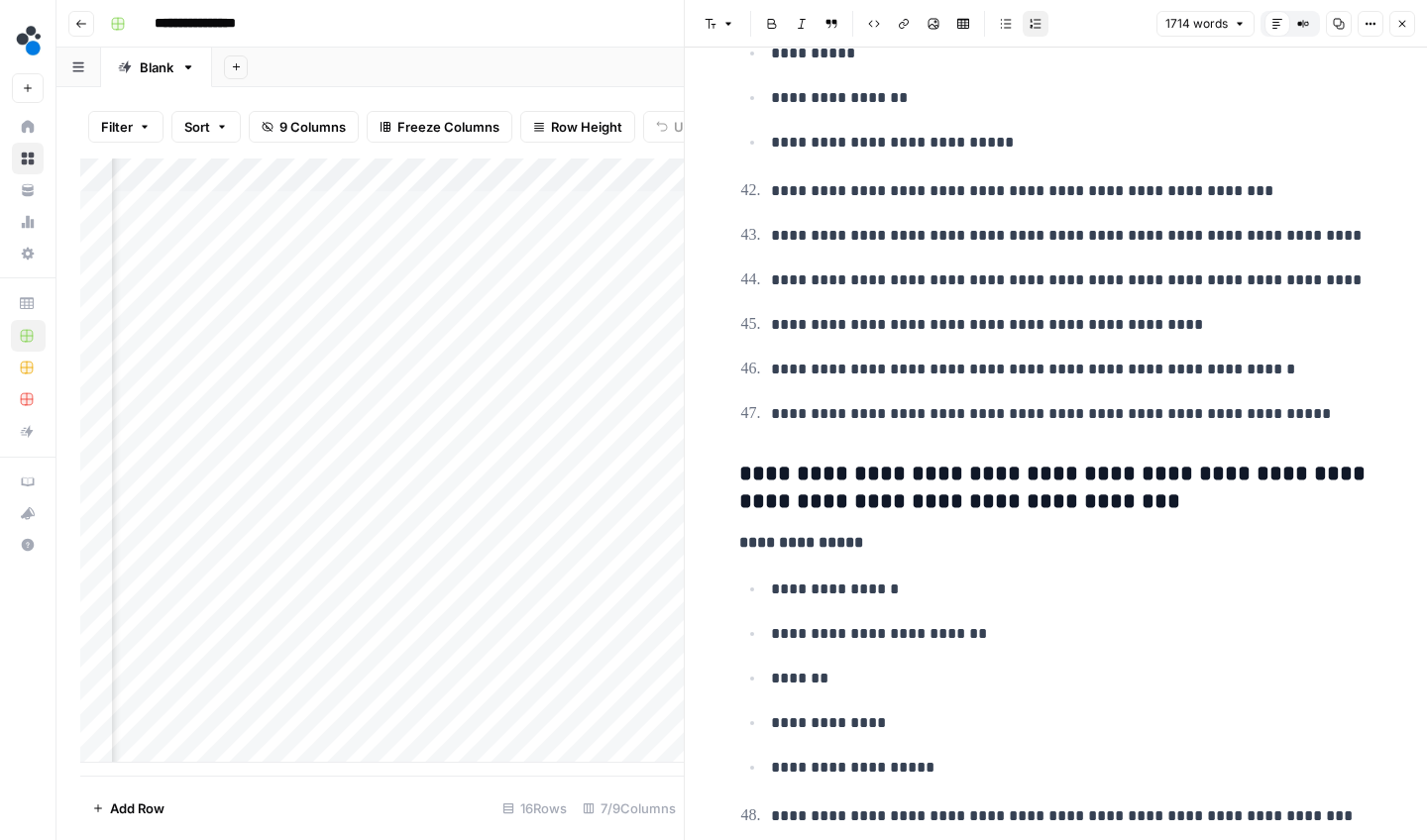 scroll, scrollTop: 8311, scrollLeft: 0, axis: vertical 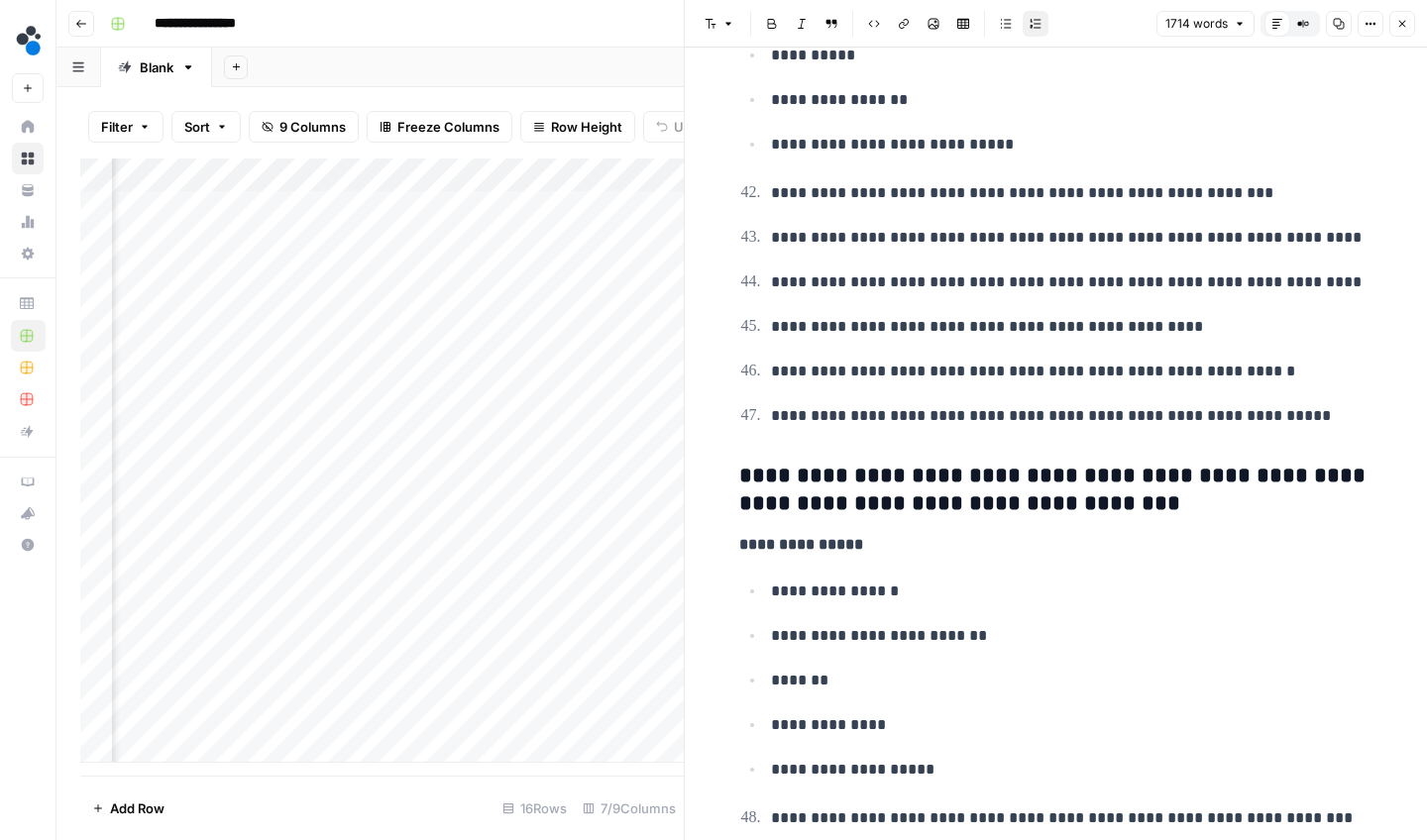 click 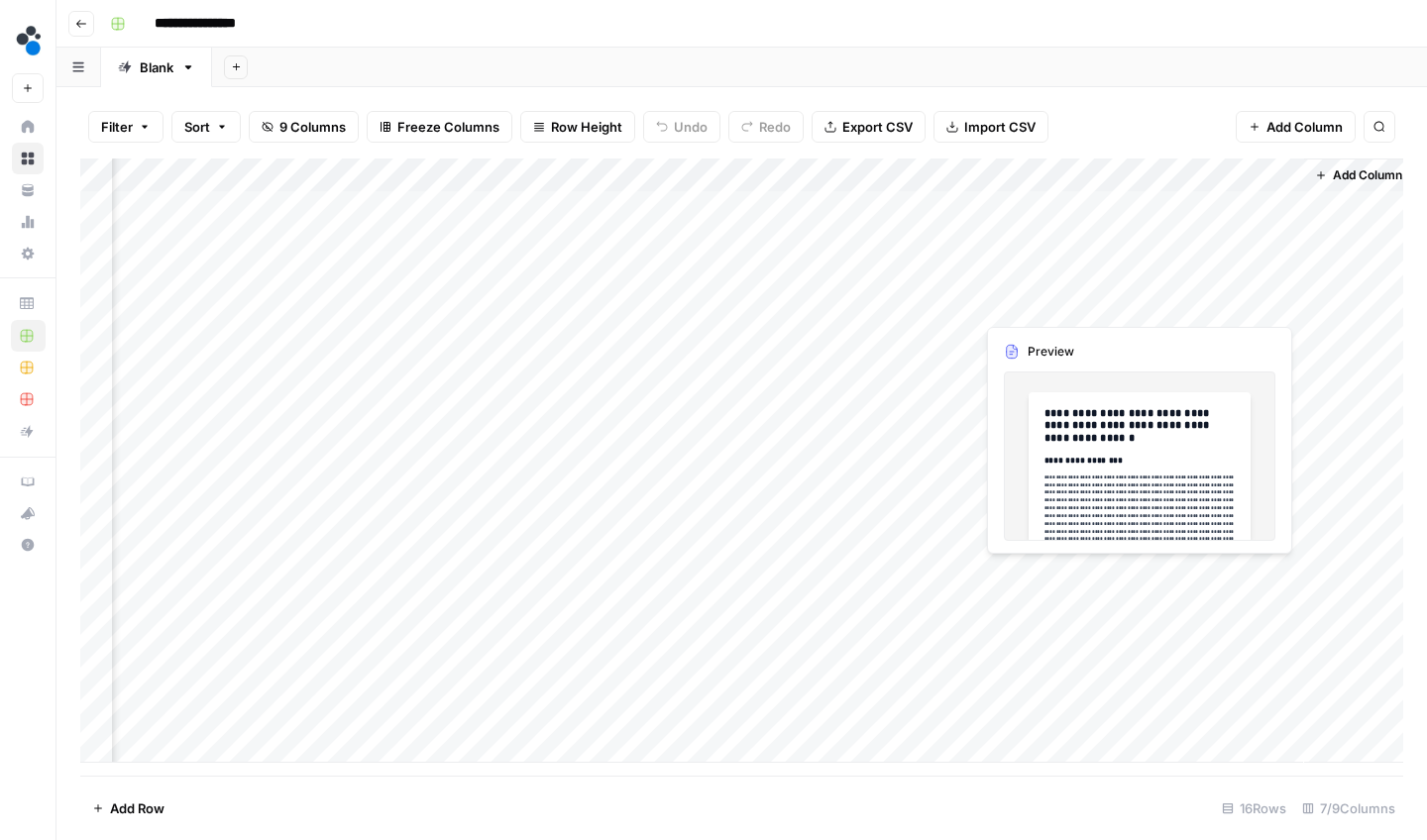 click on "Add Column" at bounding box center (741, 461) 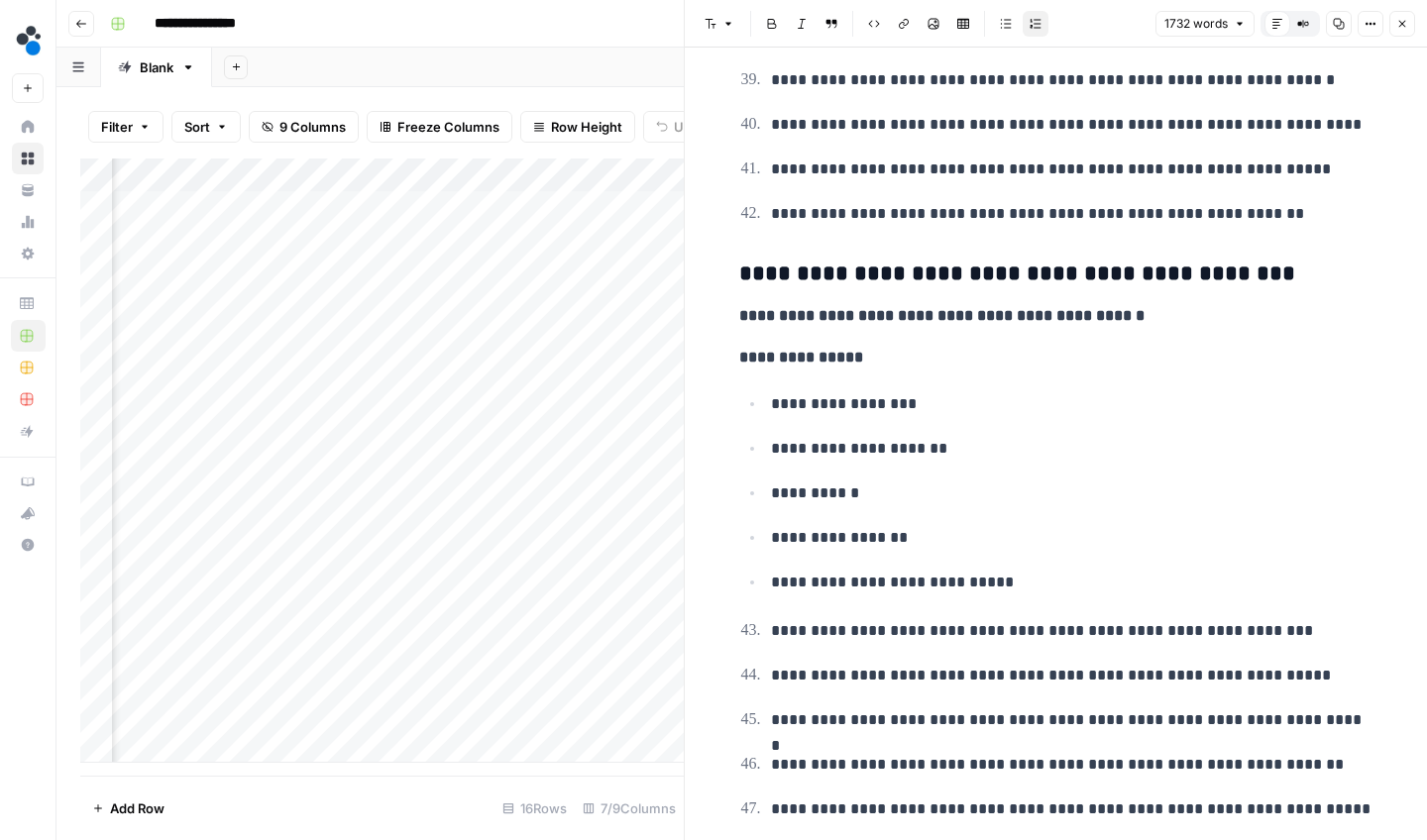 scroll, scrollTop: 9336, scrollLeft: 0, axis: vertical 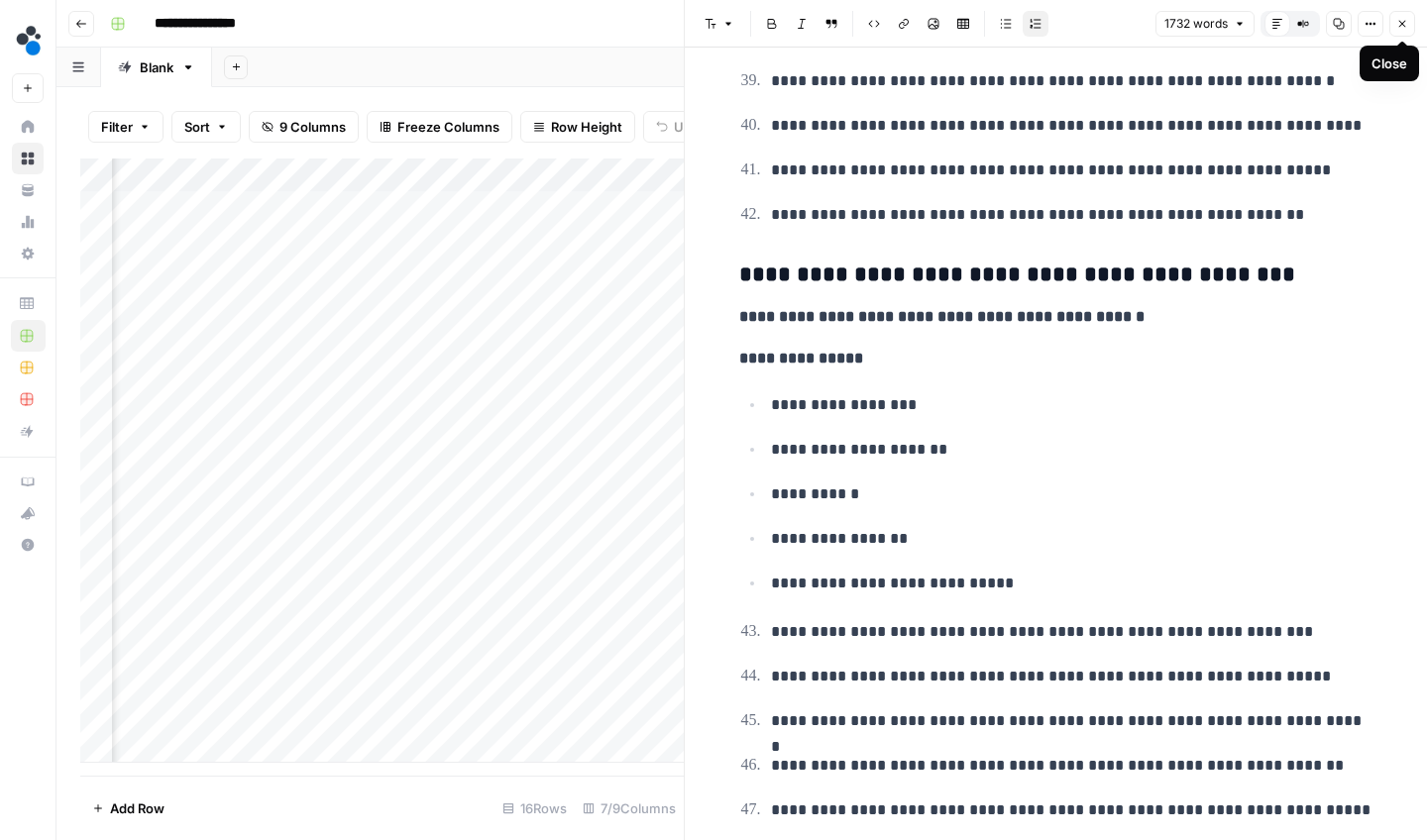 click 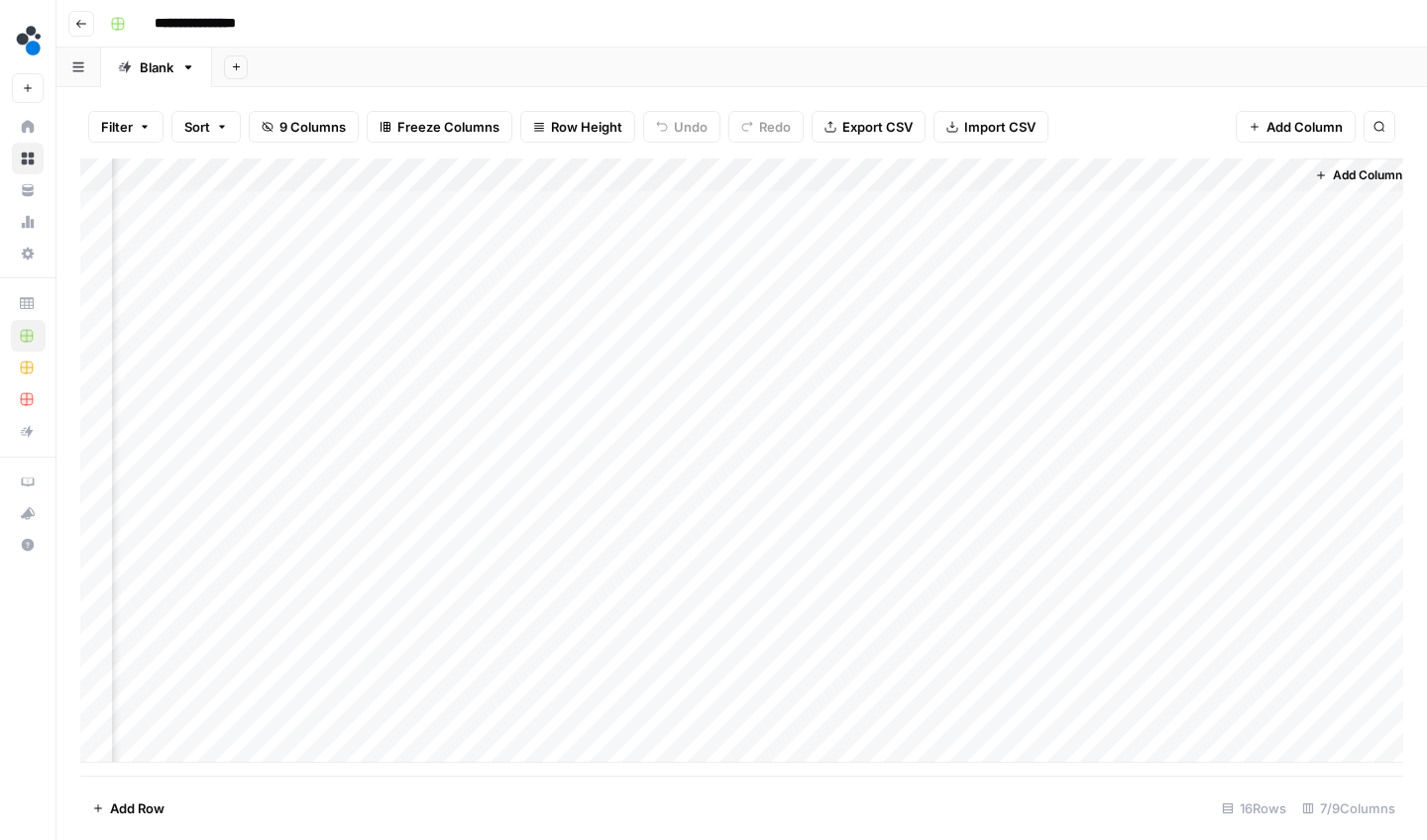 click on "Add Column" at bounding box center [741, 461] 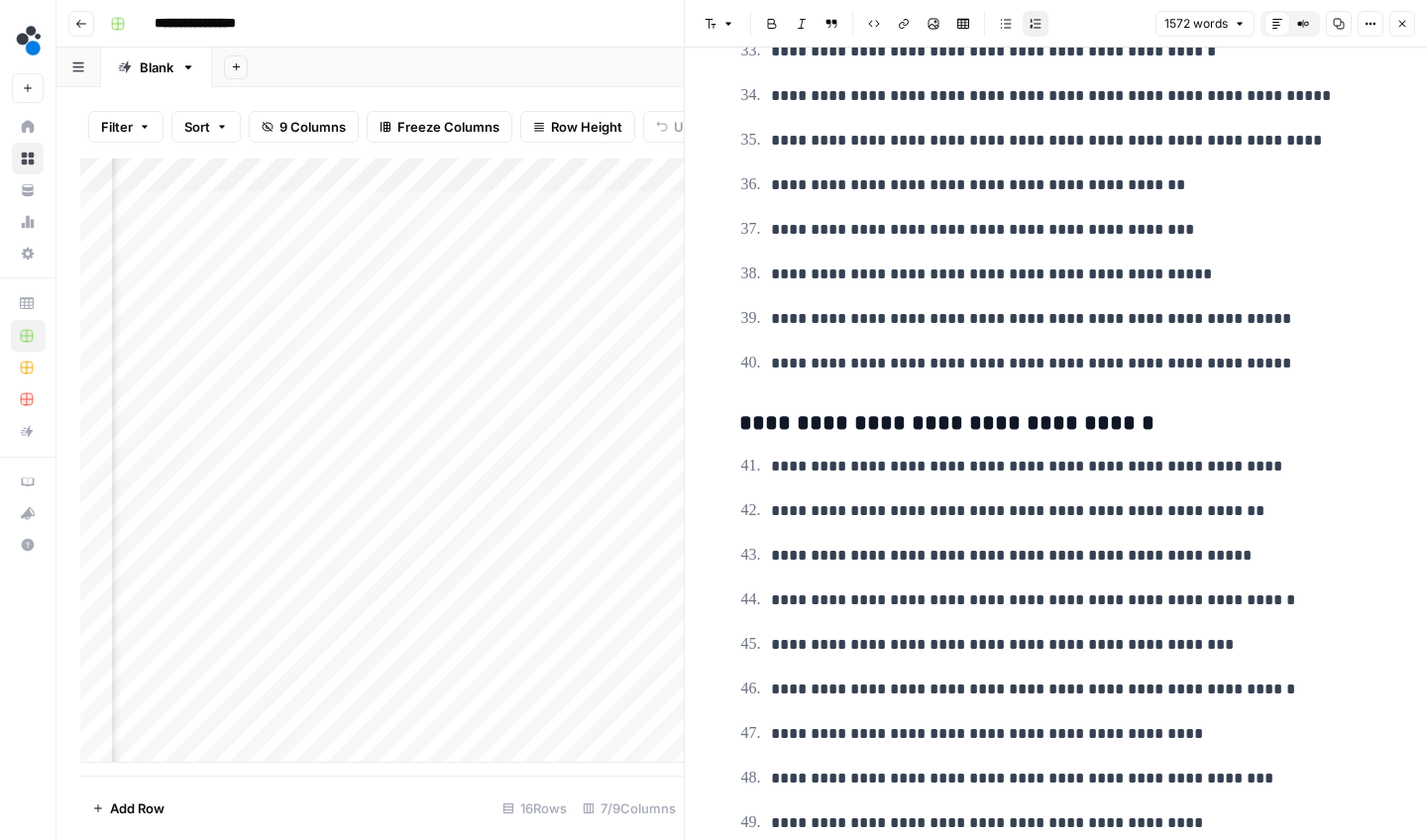 scroll, scrollTop: 6189, scrollLeft: 0, axis: vertical 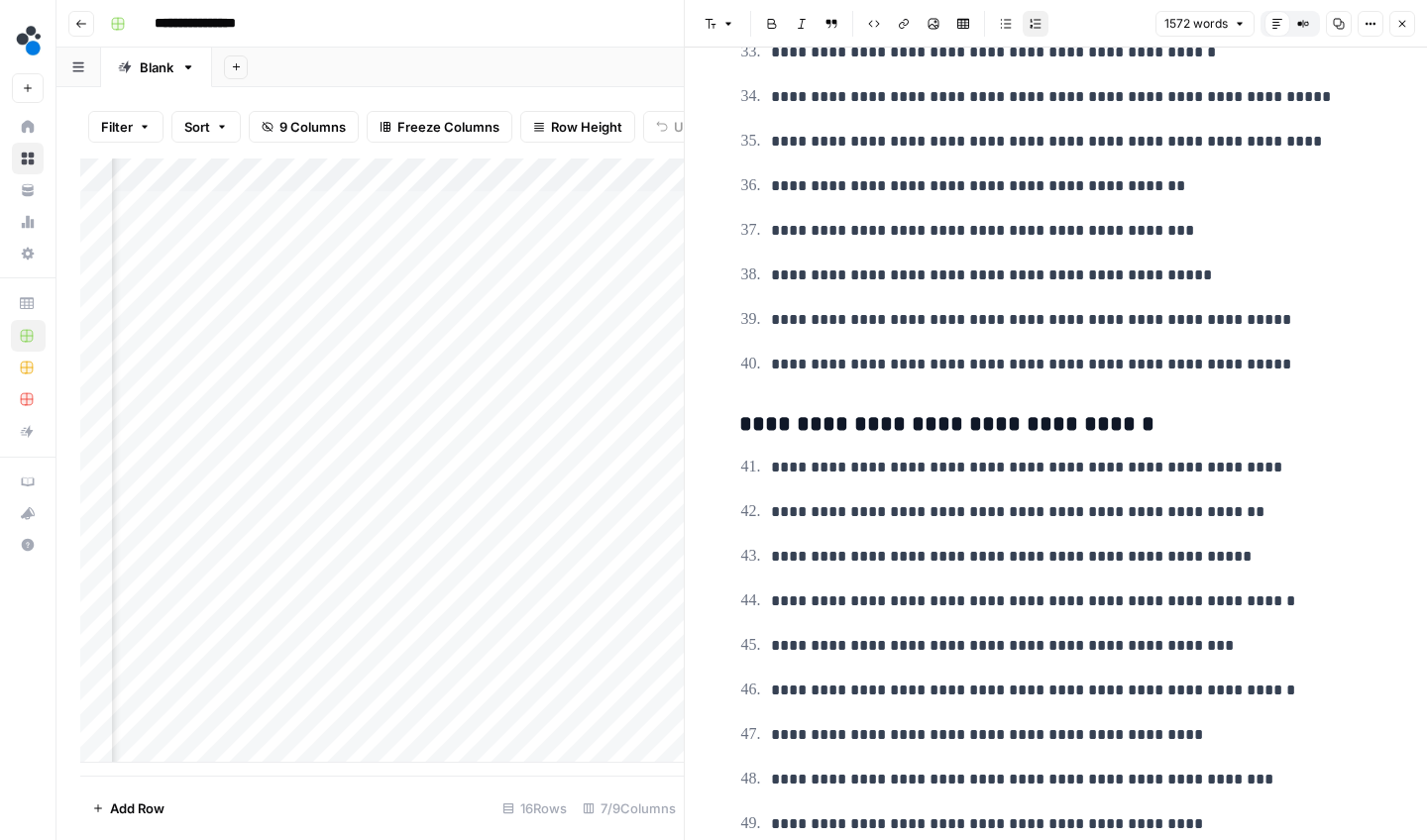 click on "Close" at bounding box center [1402, 24] 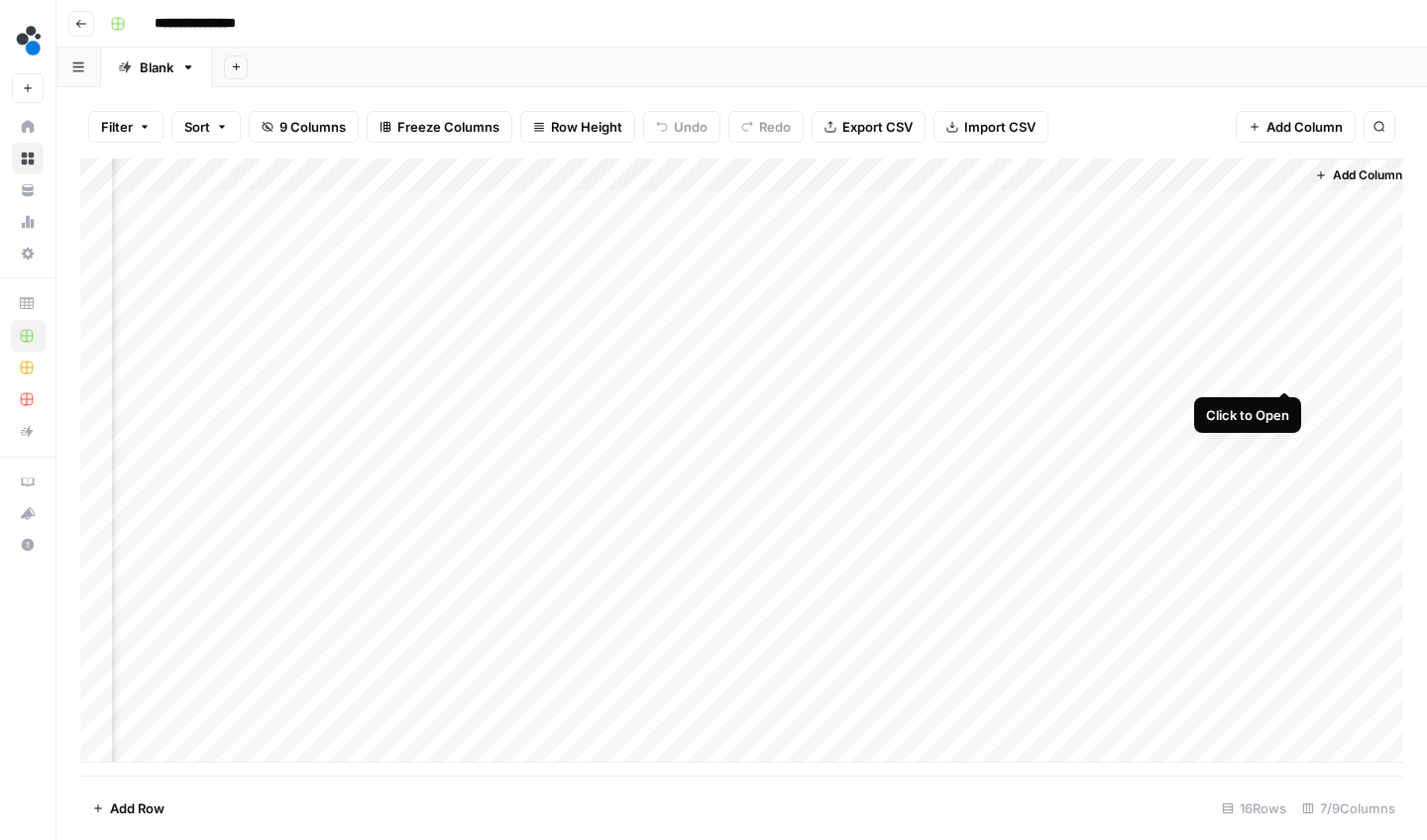 click on "Add Column" at bounding box center (741, 461) 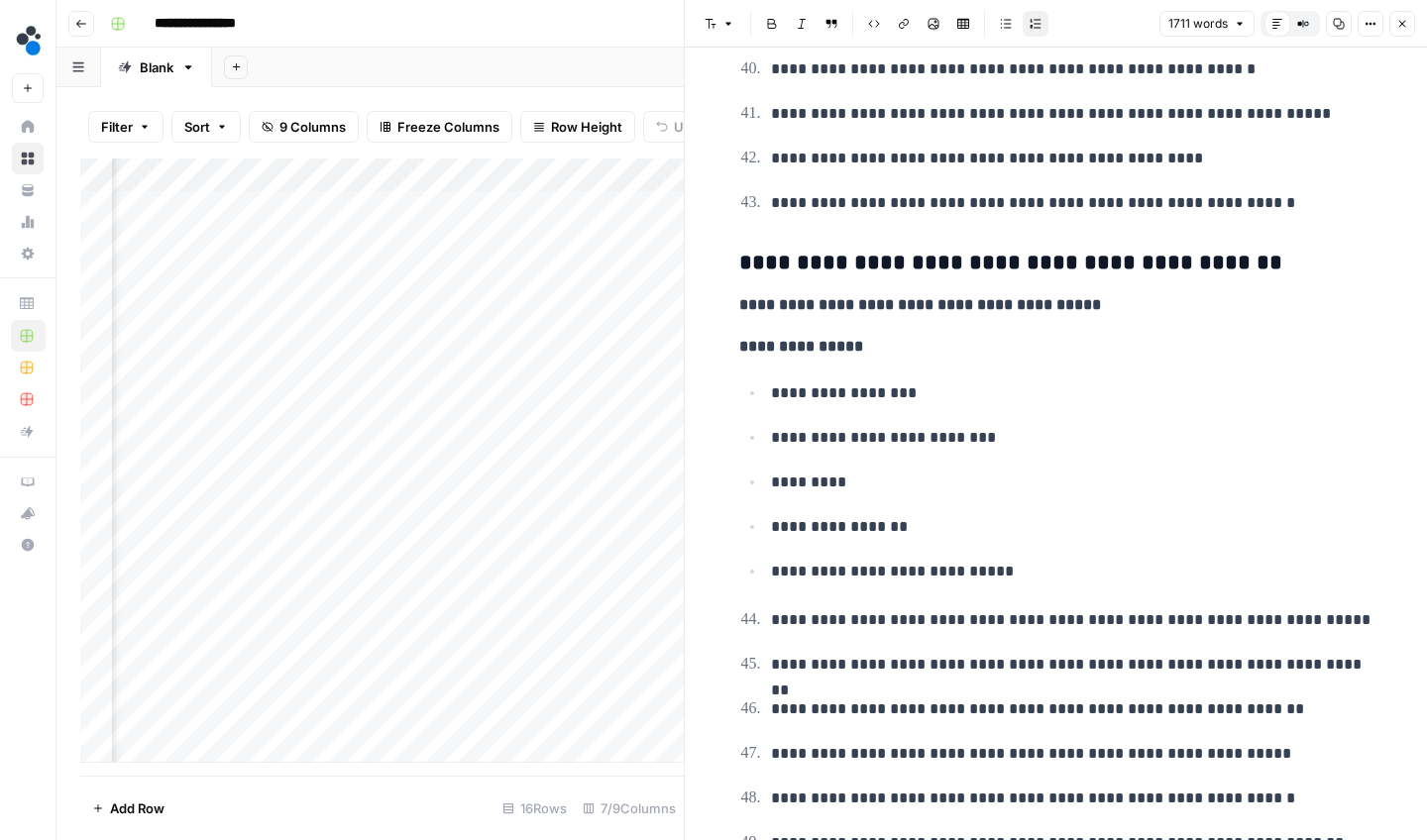 scroll, scrollTop: 7622, scrollLeft: 0, axis: vertical 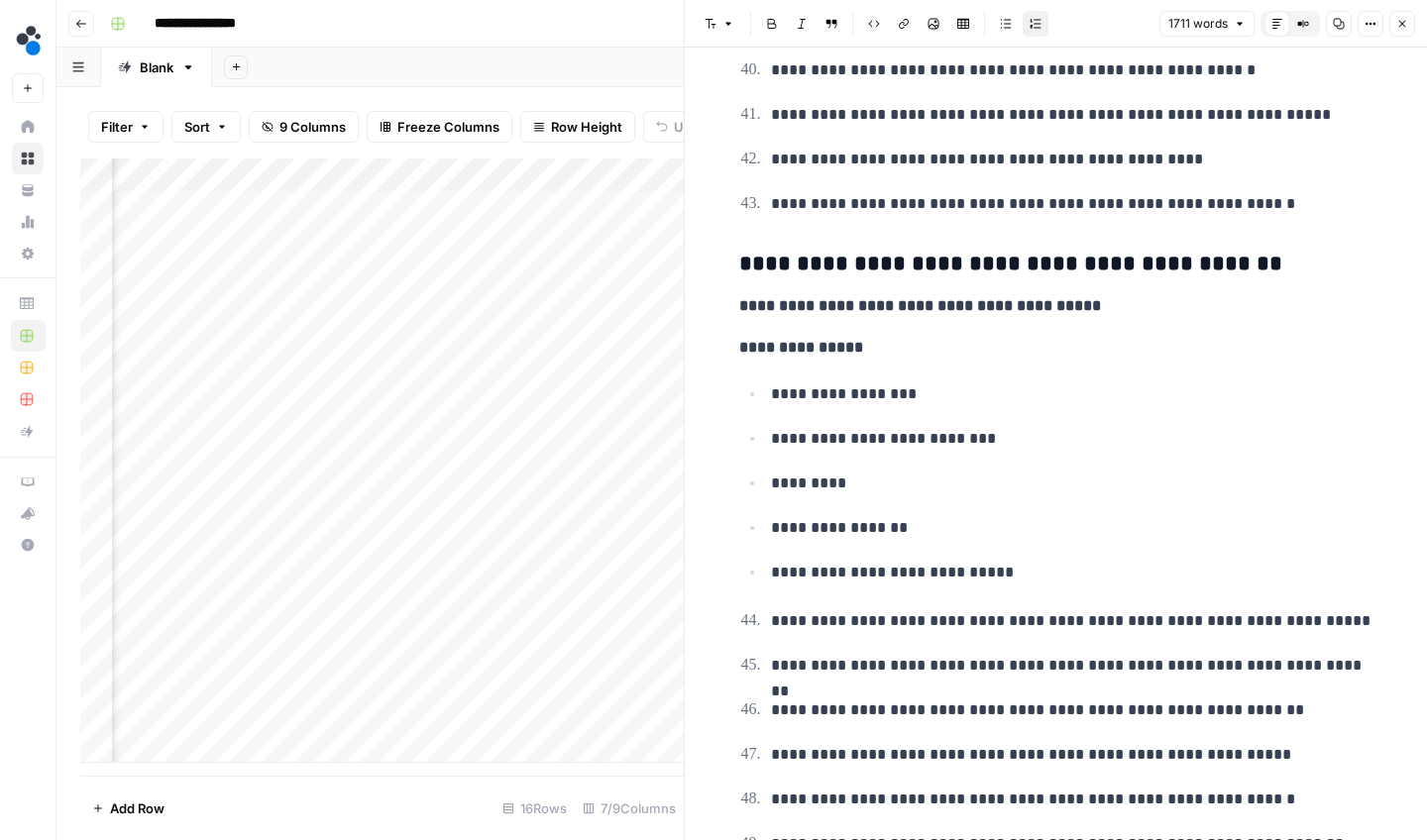 click 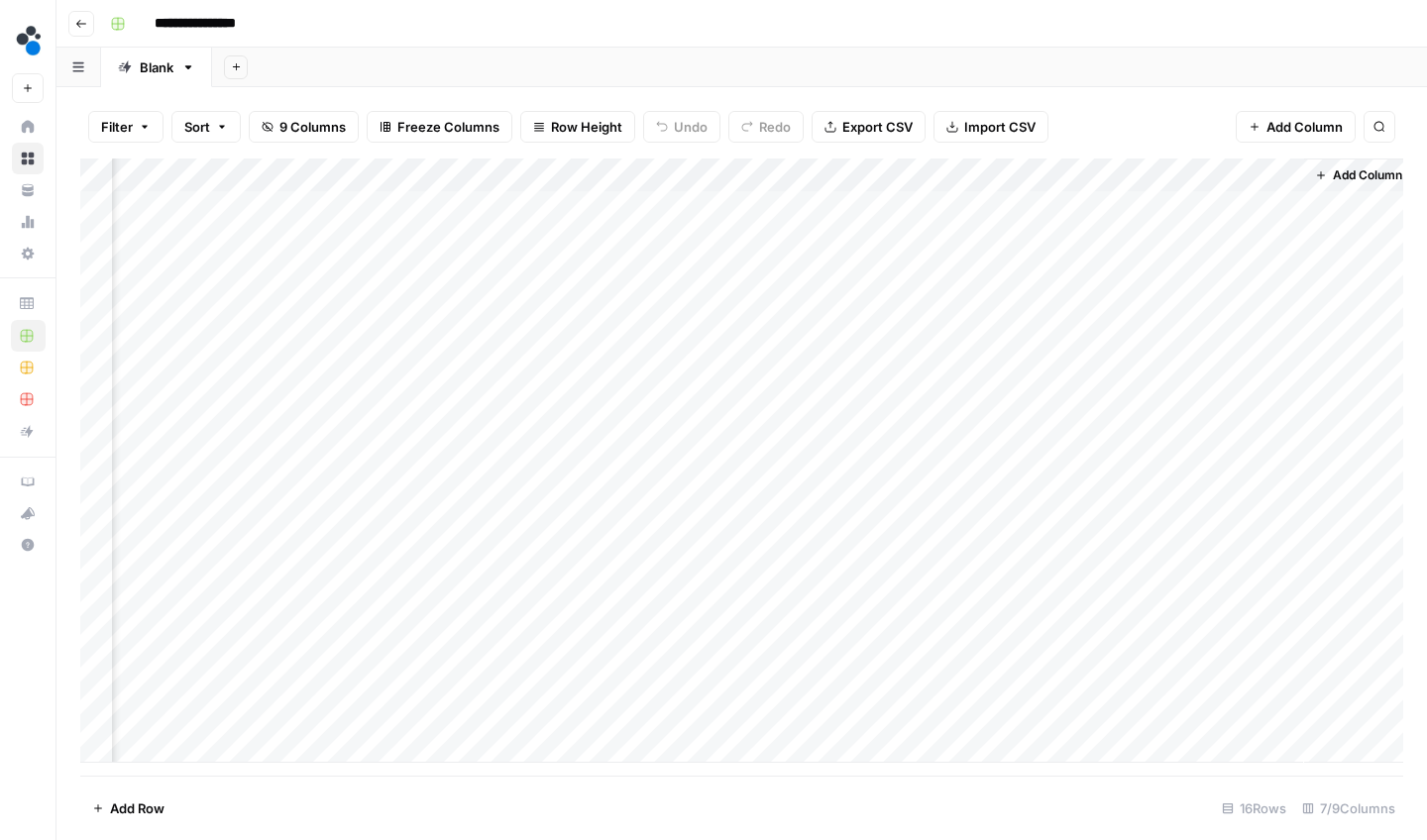 click on "Add Column" at bounding box center [741, 461] 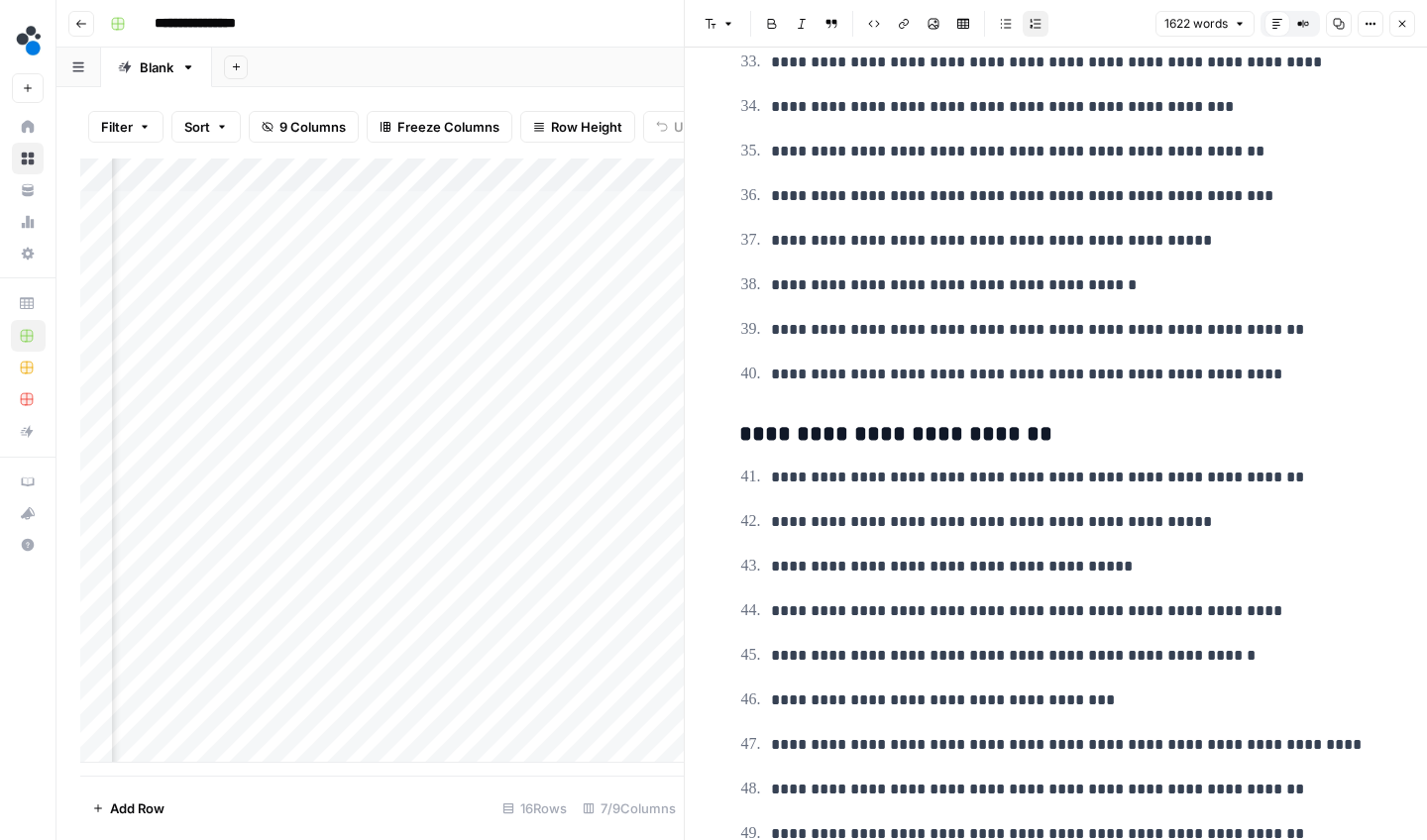 scroll, scrollTop: 6867, scrollLeft: 0, axis: vertical 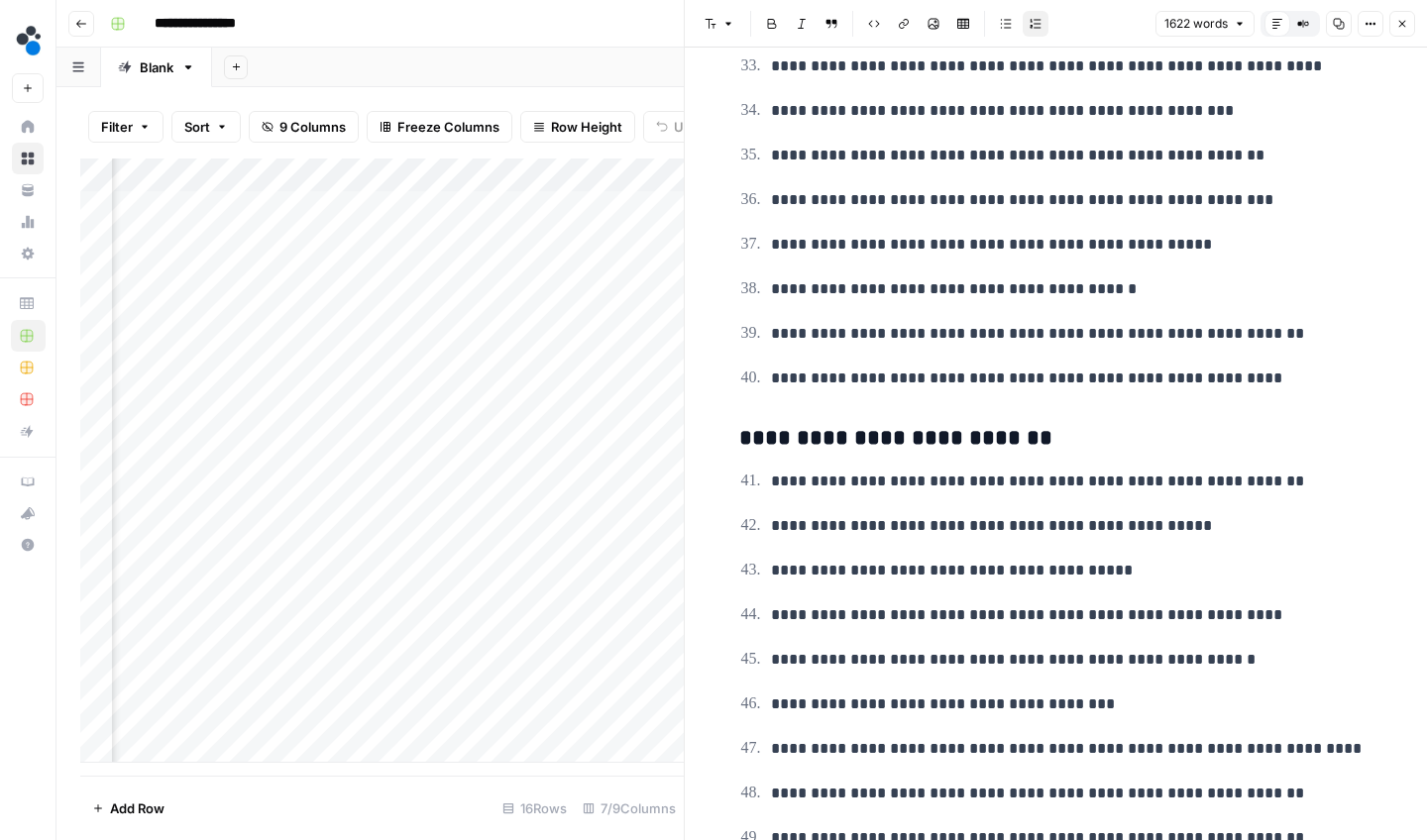 click on "Close" at bounding box center [1402, 24] 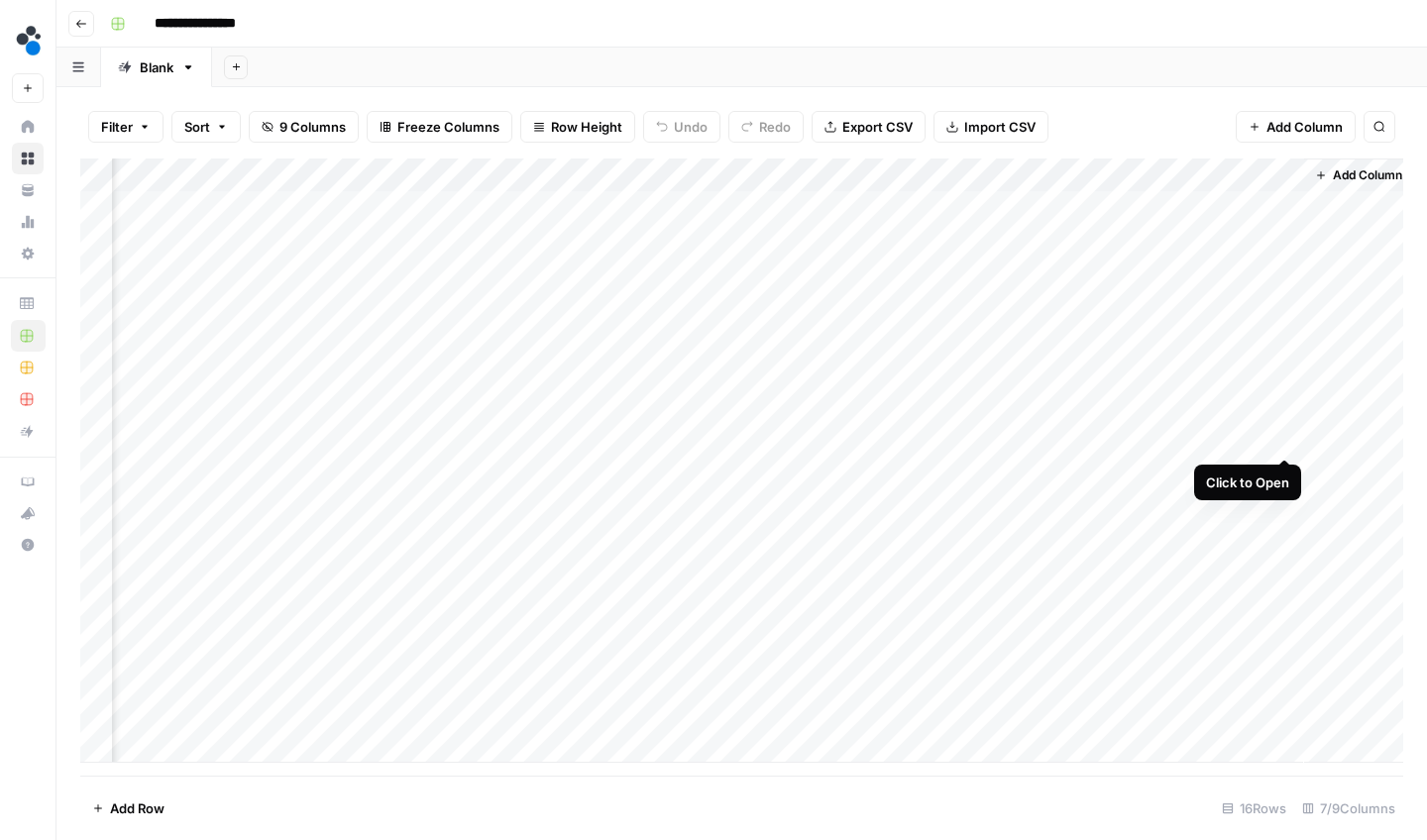 click on "Add Column" at bounding box center [741, 461] 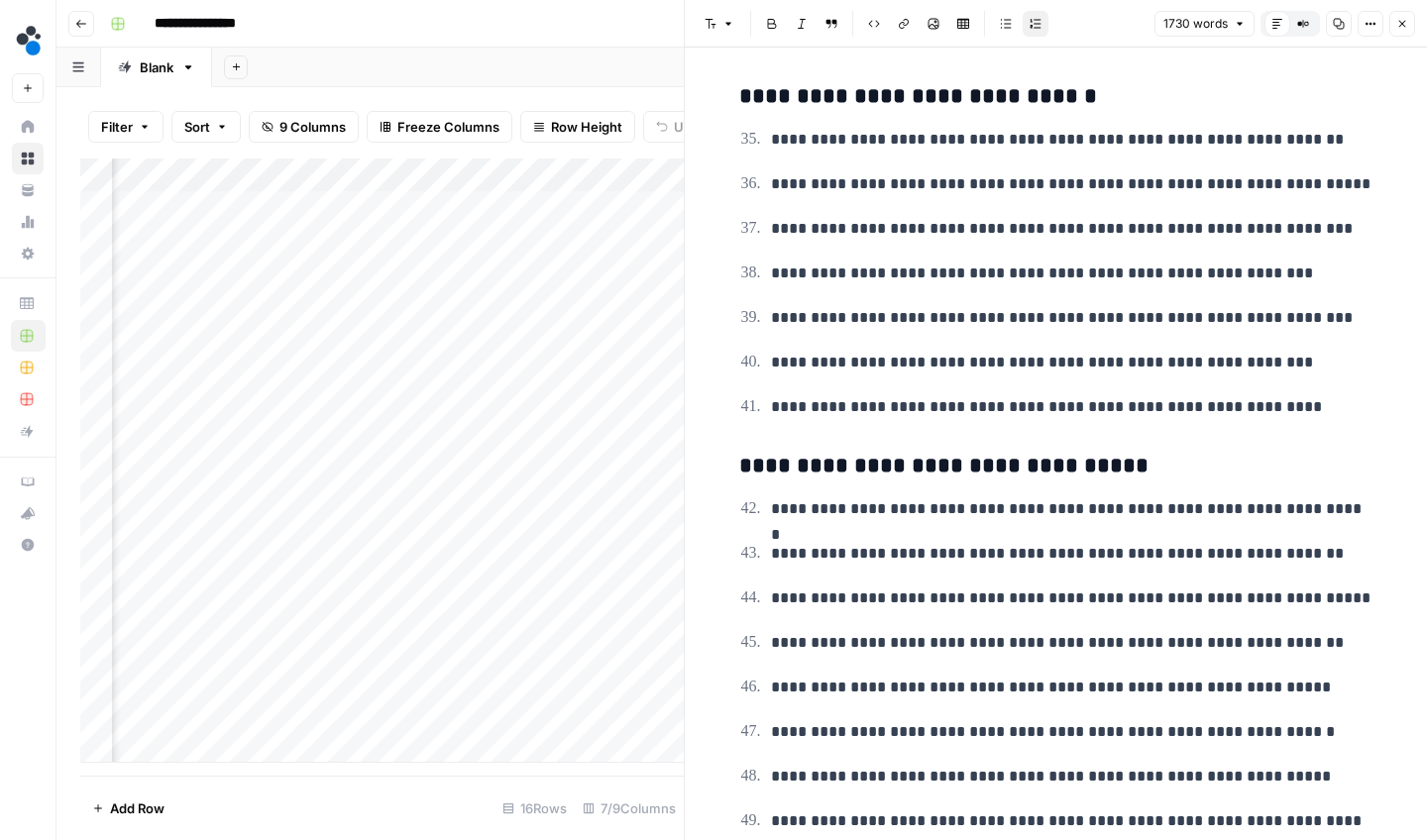 scroll, scrollTop: 6706, scrollLeft: 0, axis: vertical 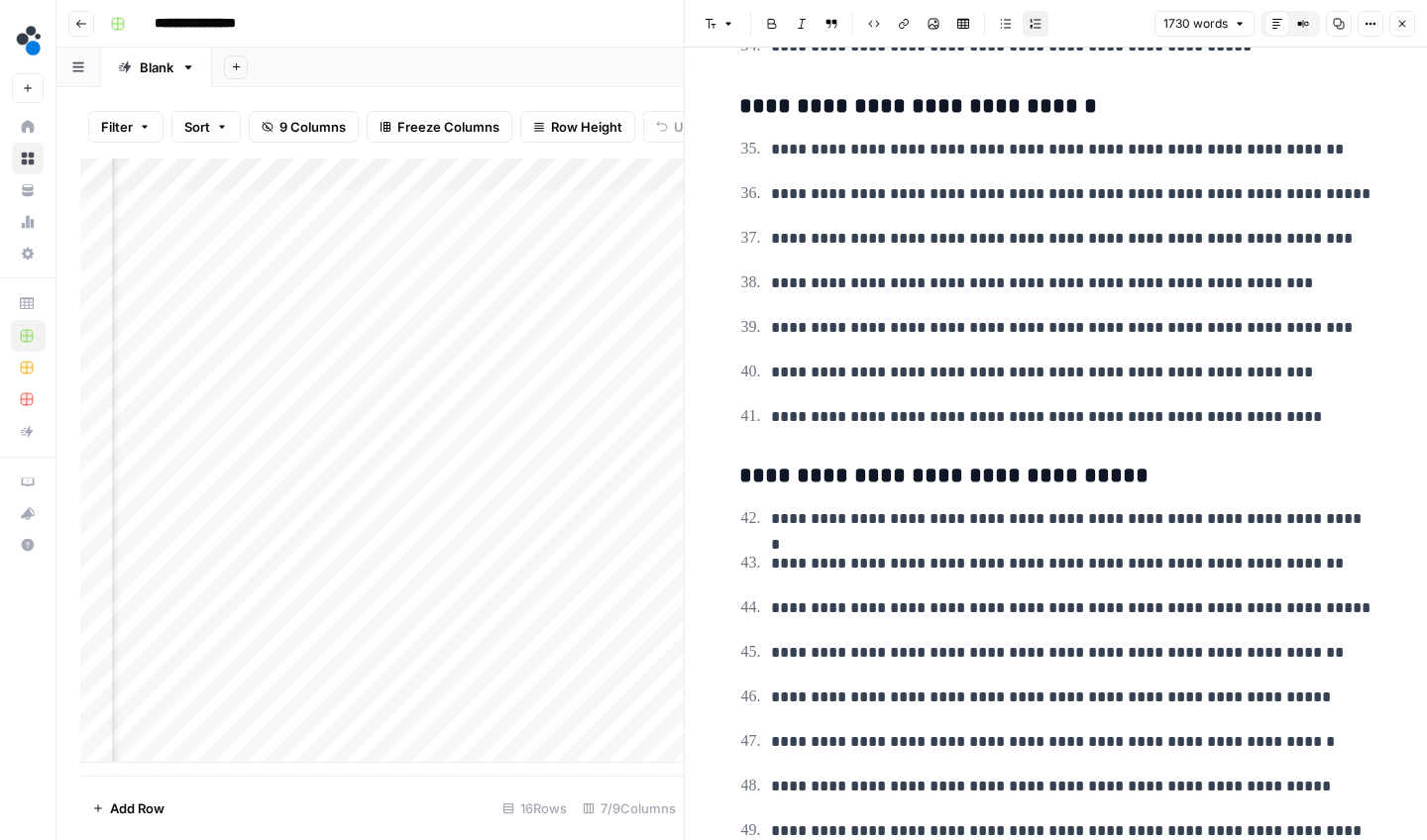 click 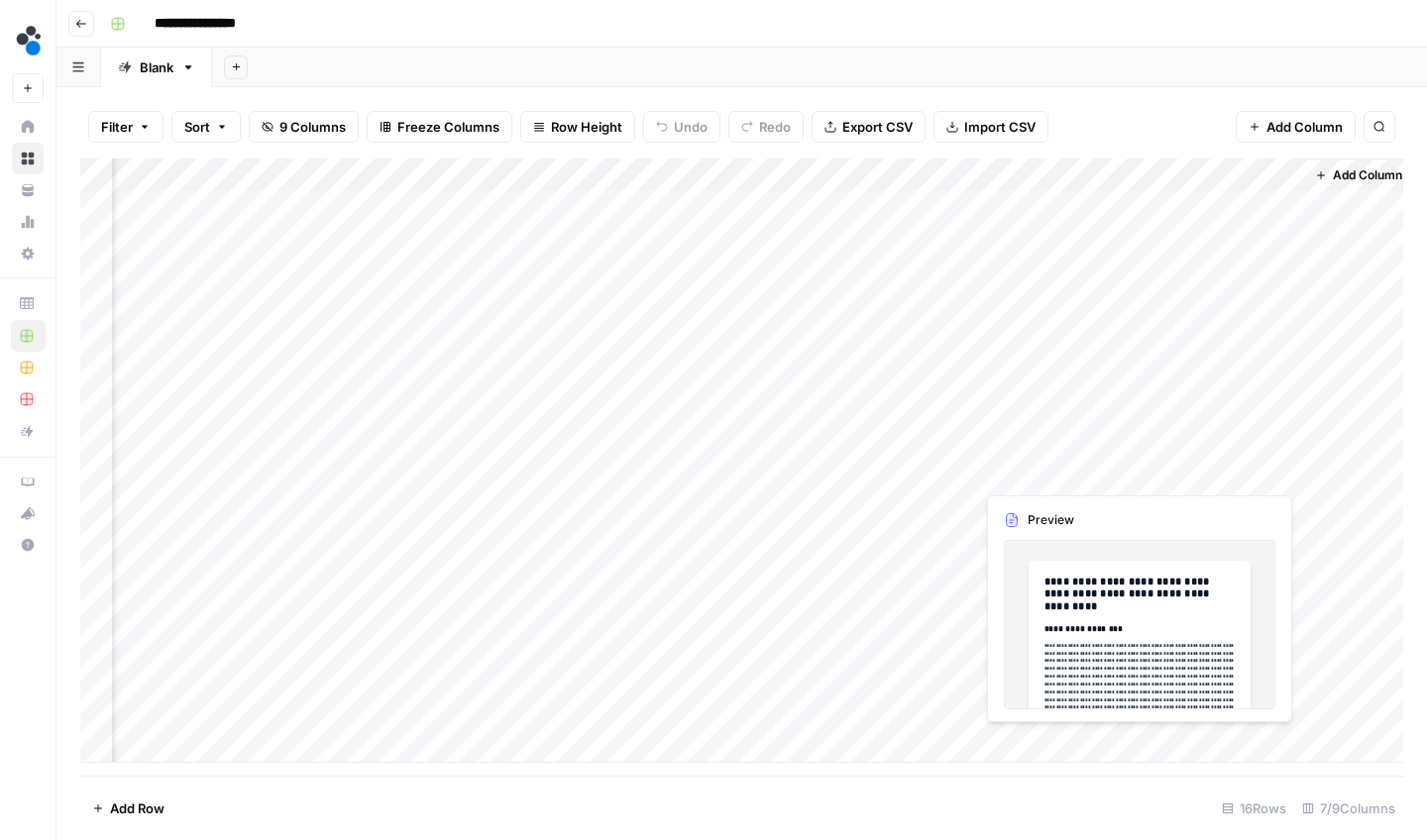 click on "Add Column" at bounding box center (741, 461) 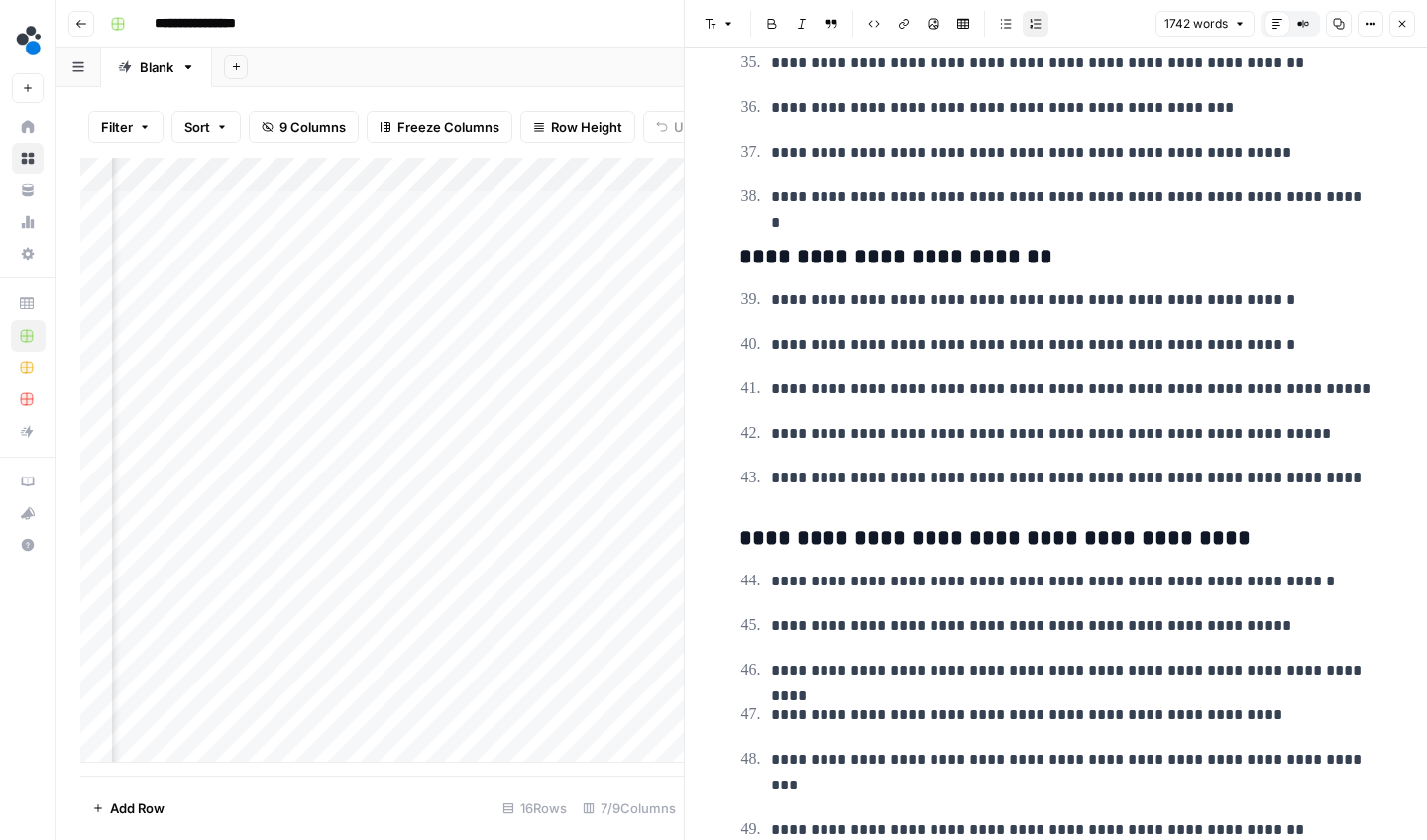 scroll, scrollTop: 6803, scrollLeft: 0, axis: vertical 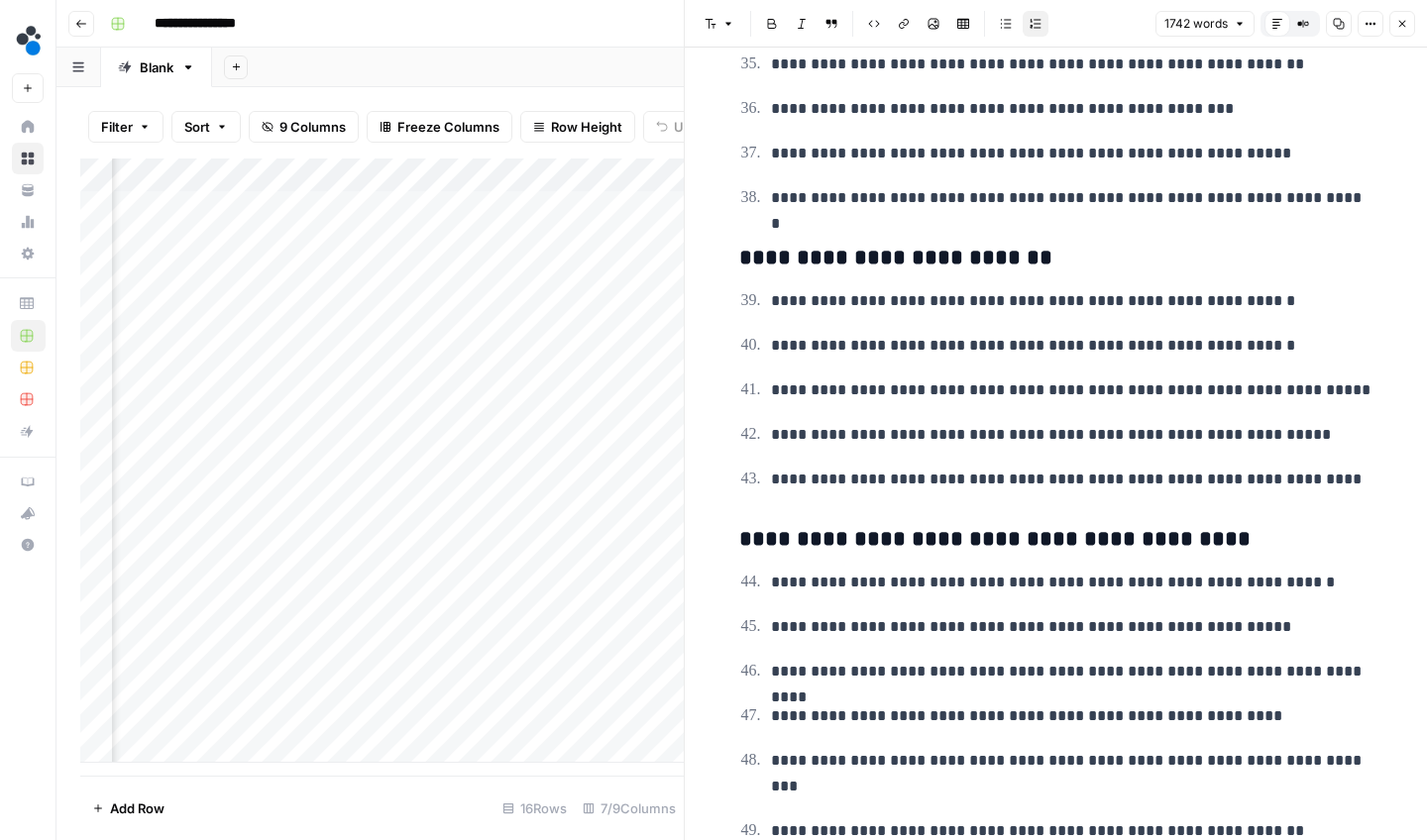 click 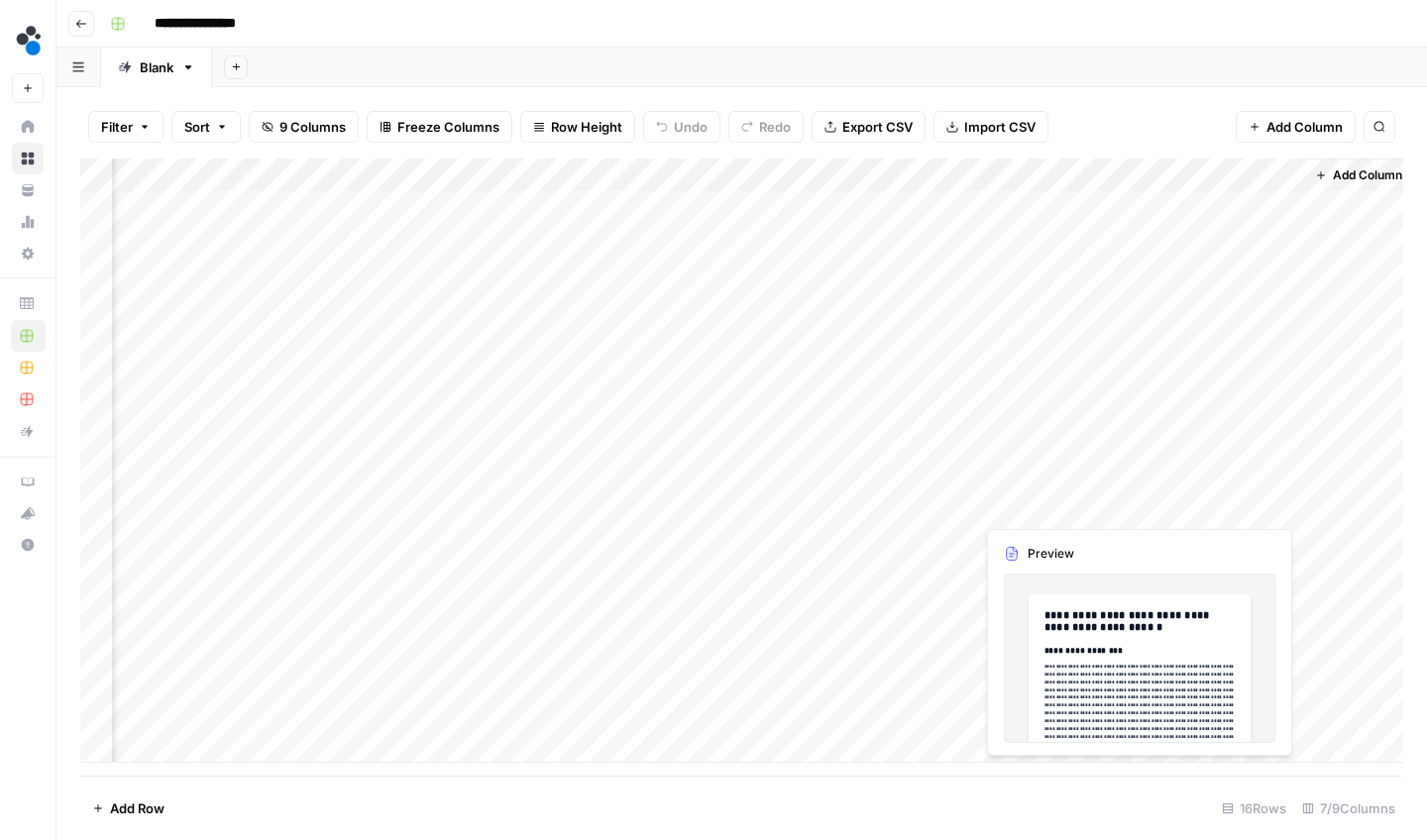 click on "Add Column" at bounding box center (741, 461) 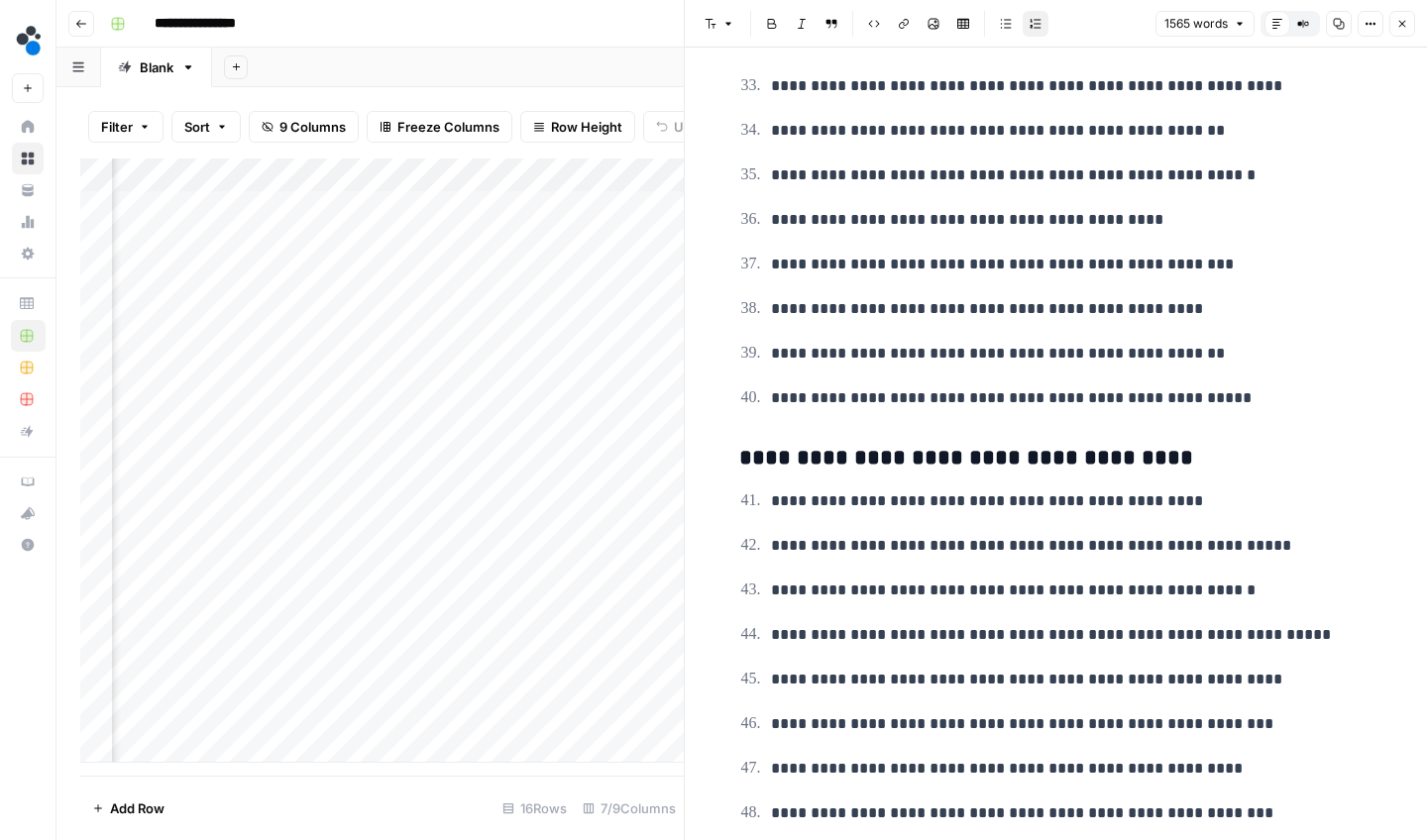 scroll, scrollTop: 7267, scrollLeft: 0, axis: vertical 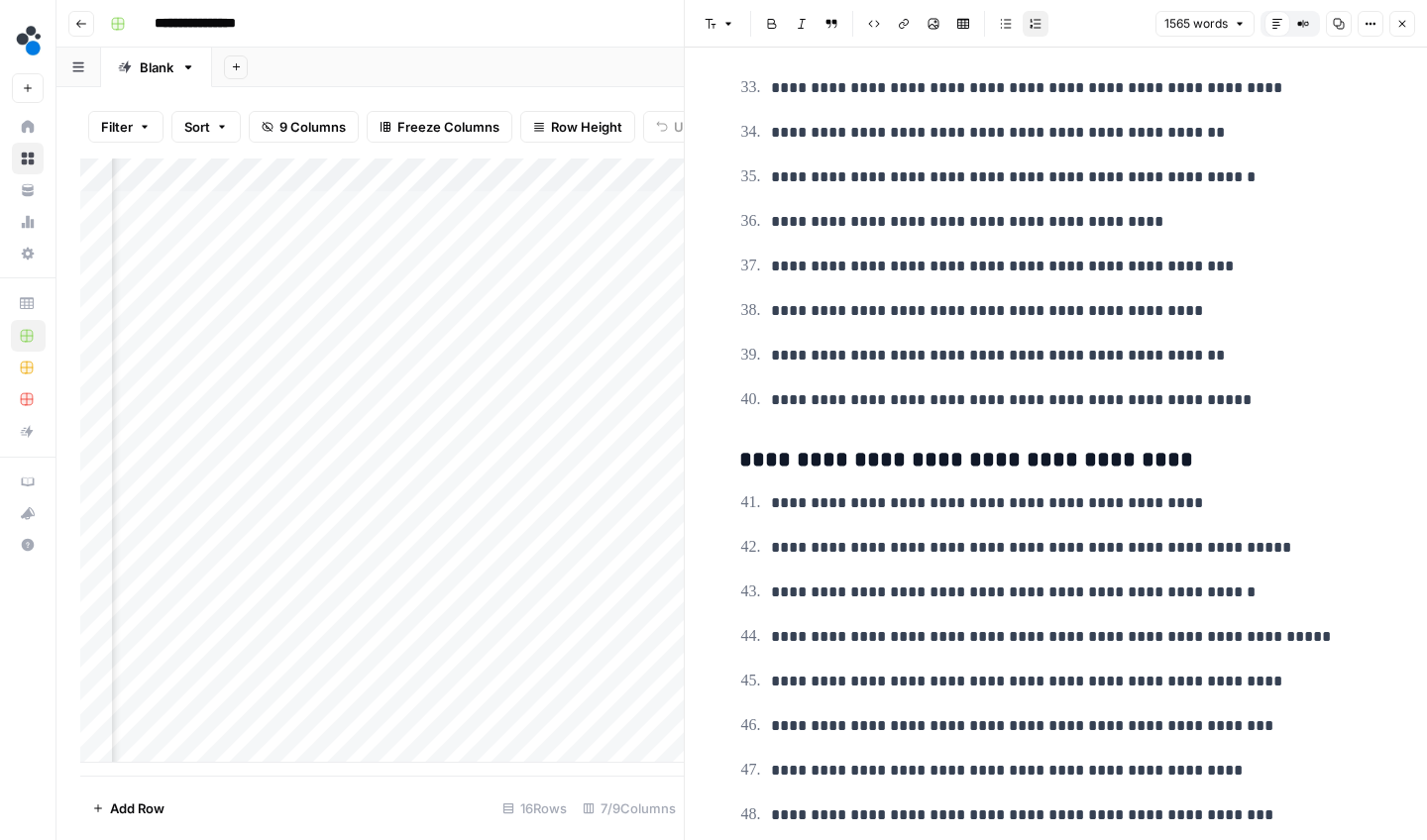 click on "Close" at bounding box center (1402, 24) 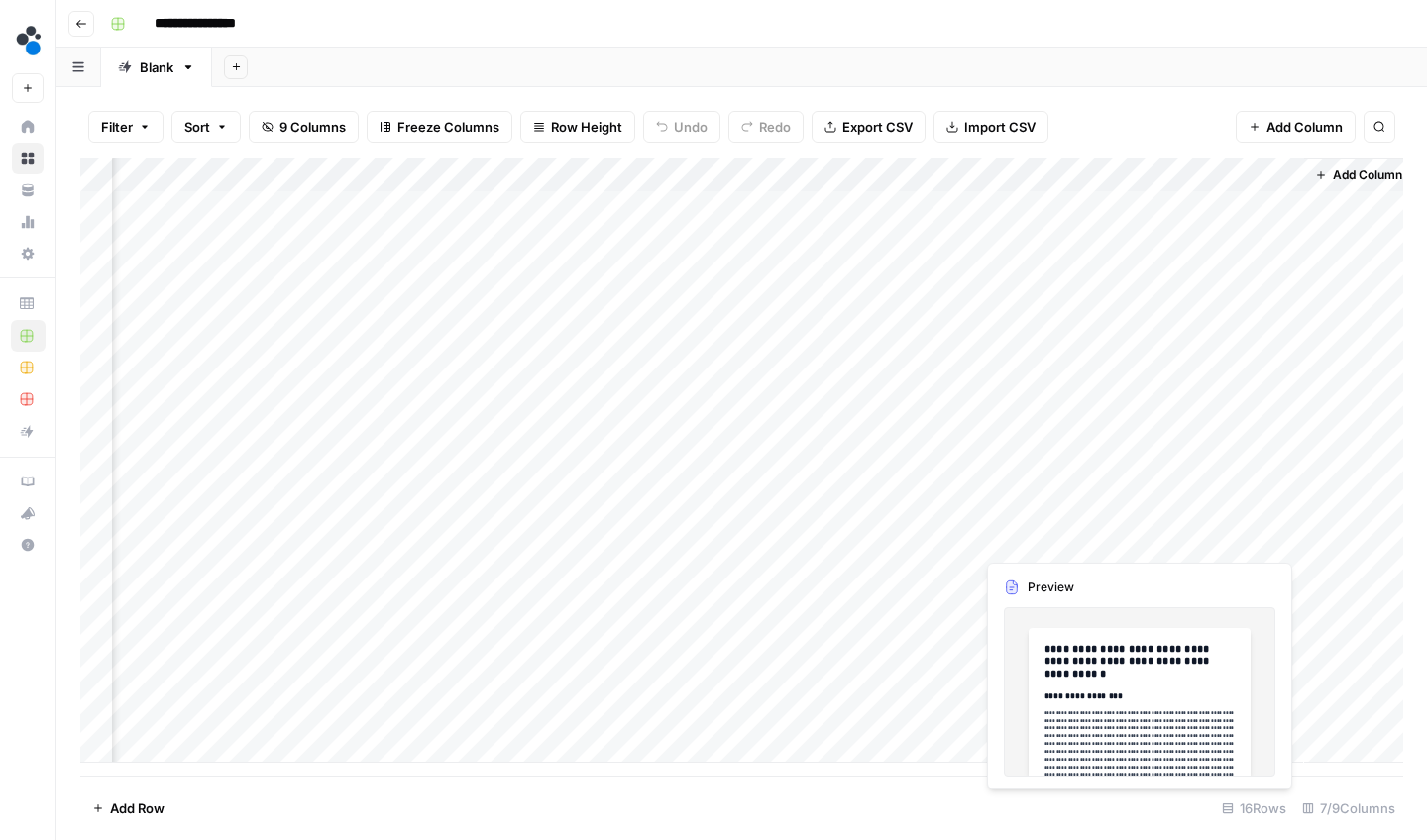 click on "Add Column" at bounding box center [741, 461] 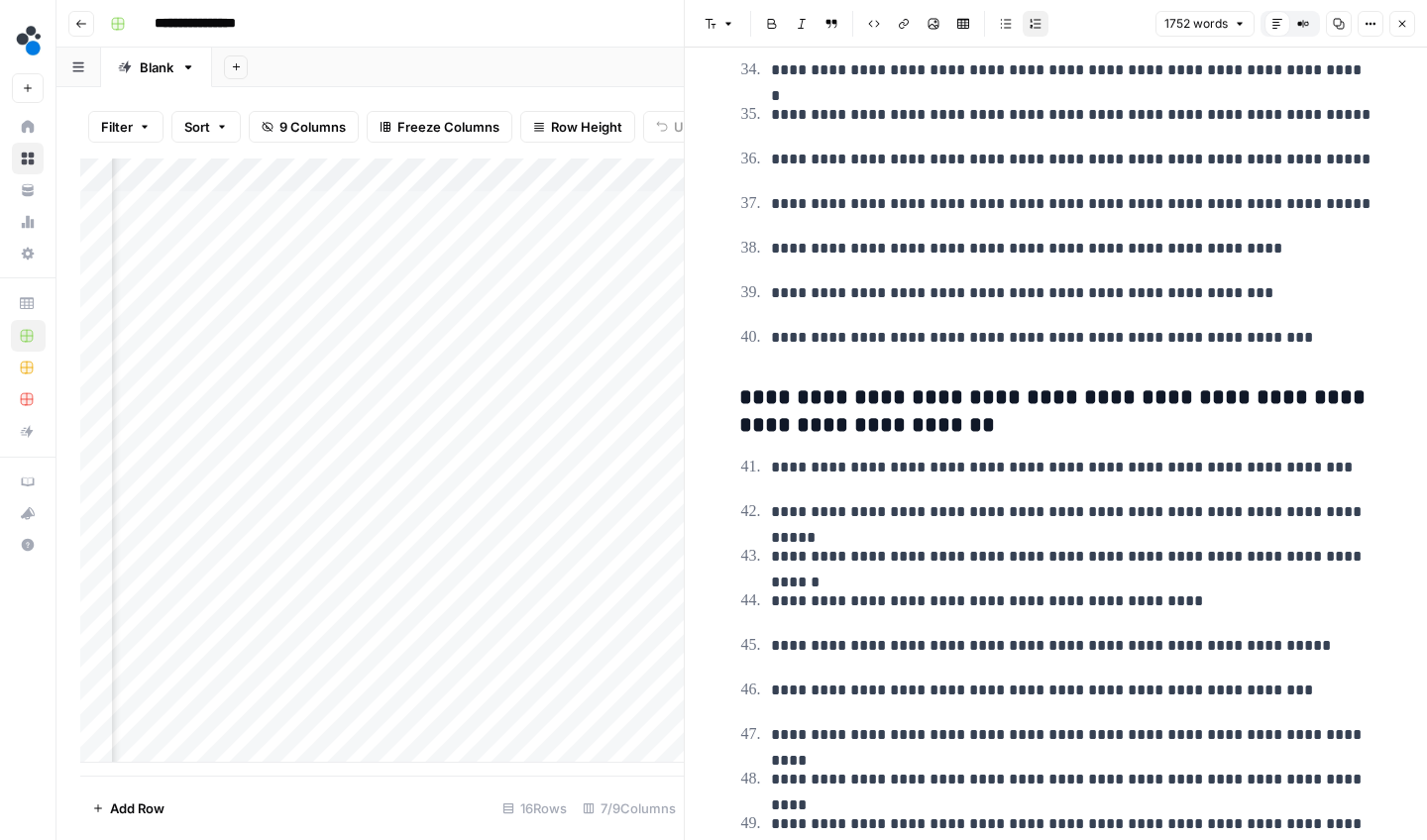 scroll, scrollTop: 7791, scrollLeft: 0, axis: vertical 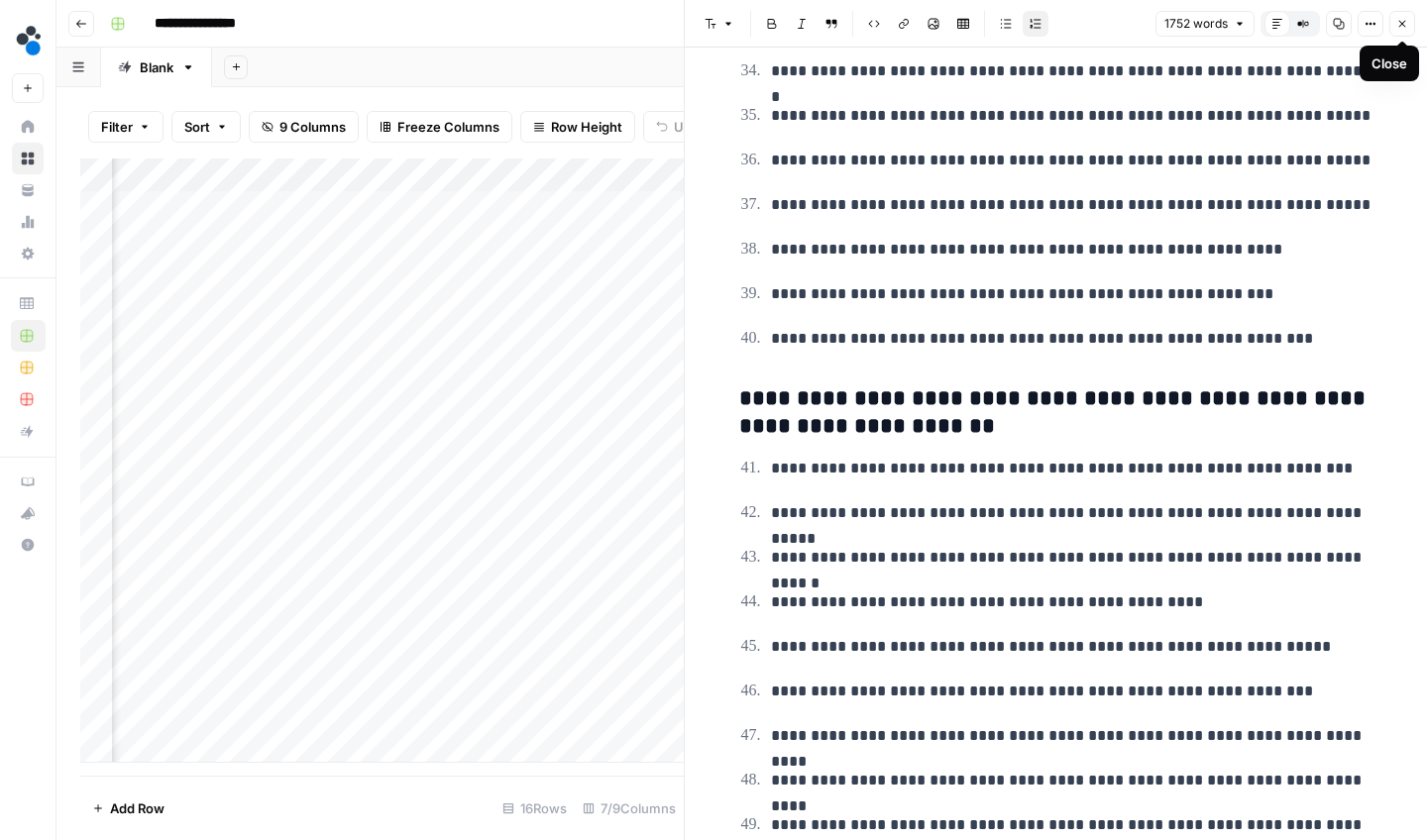 click on "Close" at bounding box center (1402, 24) 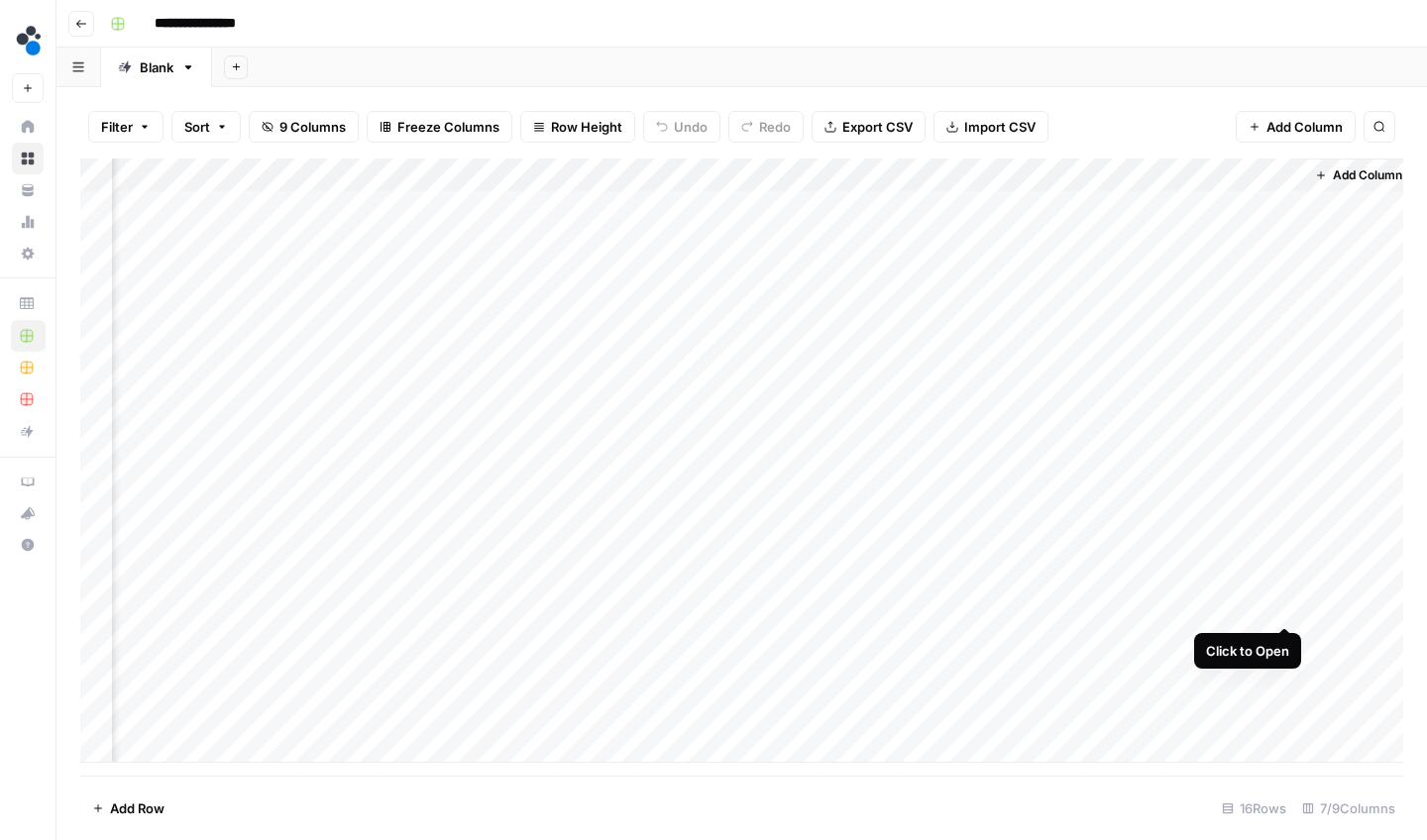 click on "Add Column" at bounding box center [741, 461] 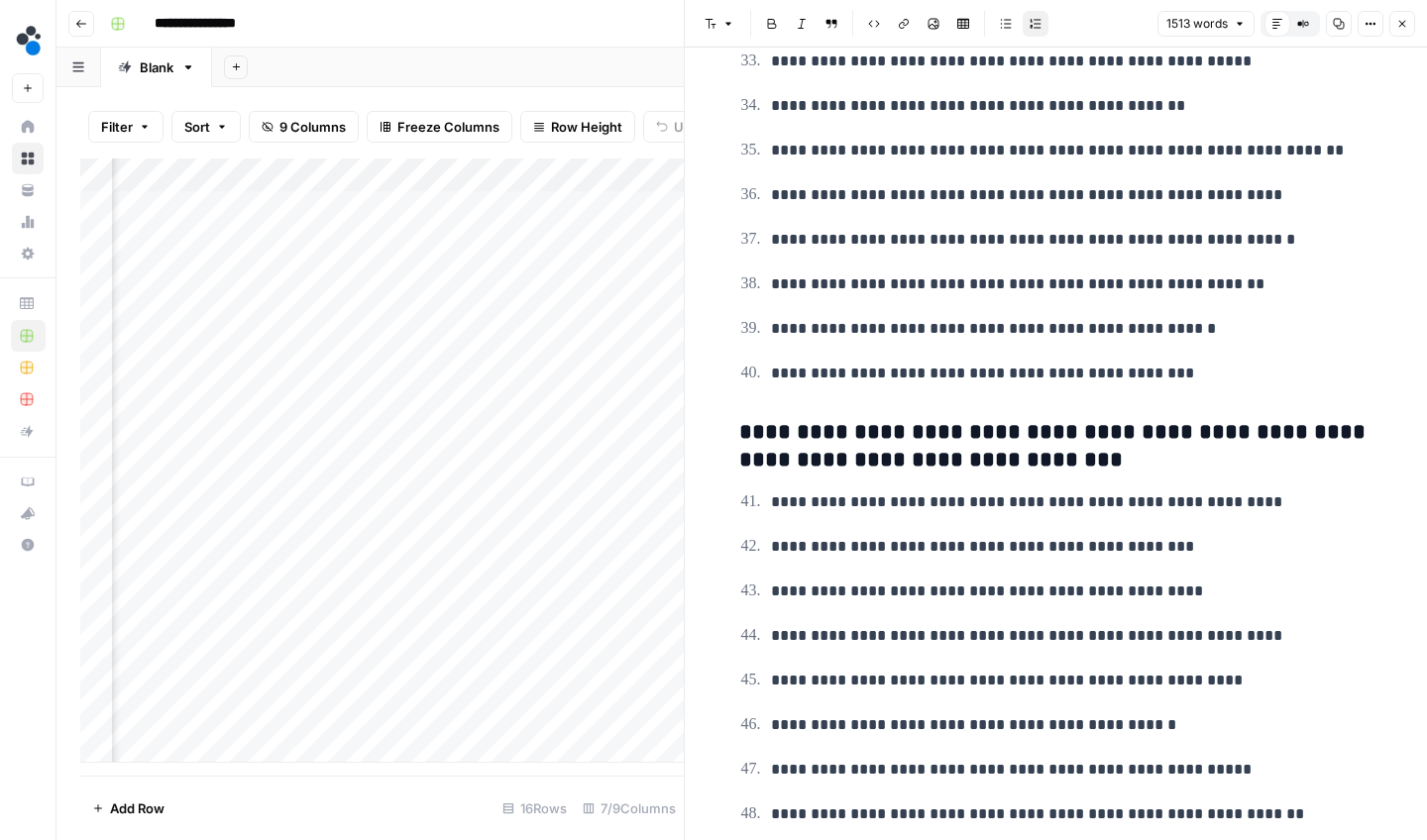 scroll, scrollTop: 7561, scrollLeft: 0, axis: vertical 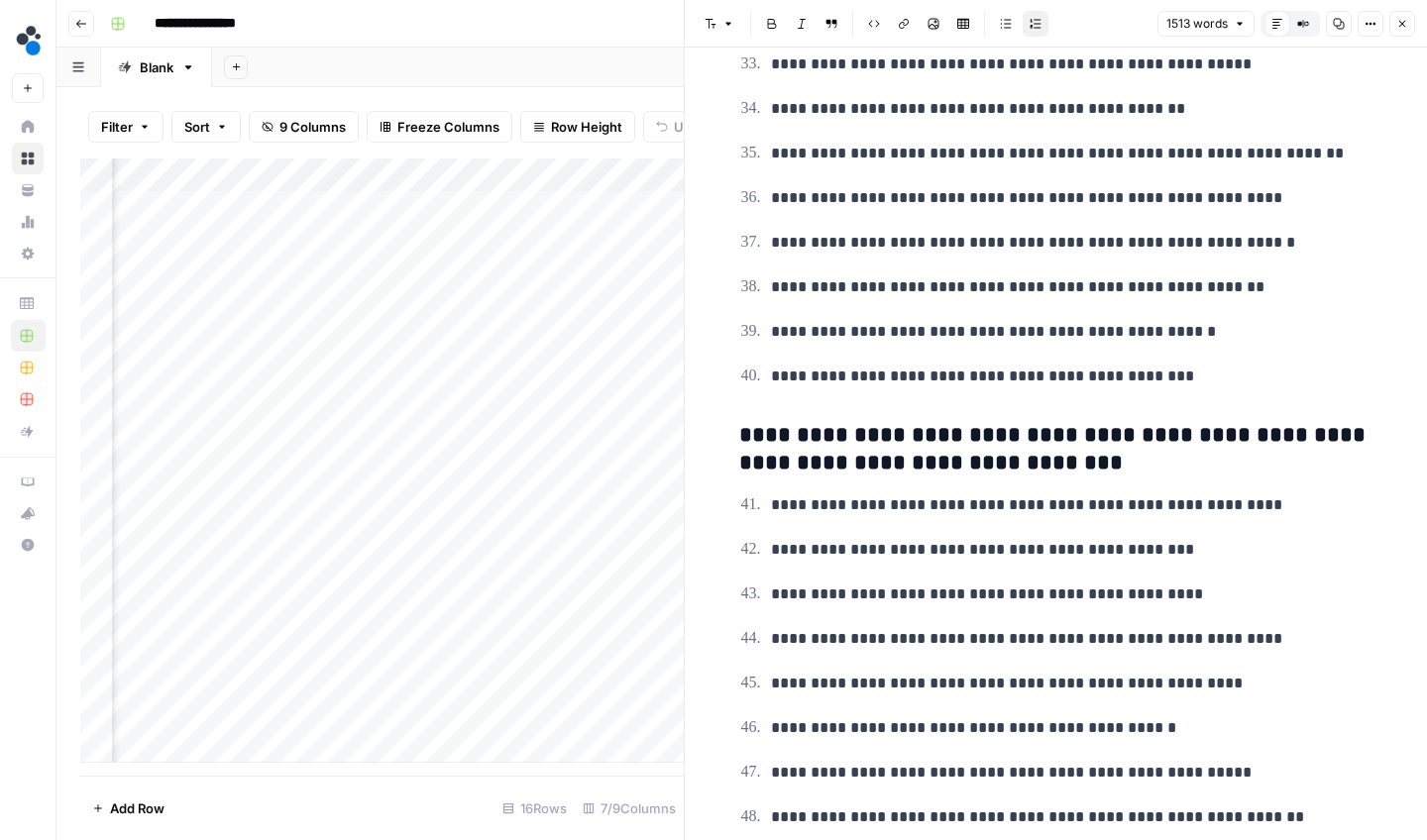 click on "Close" at bounding box center [1402, 24] 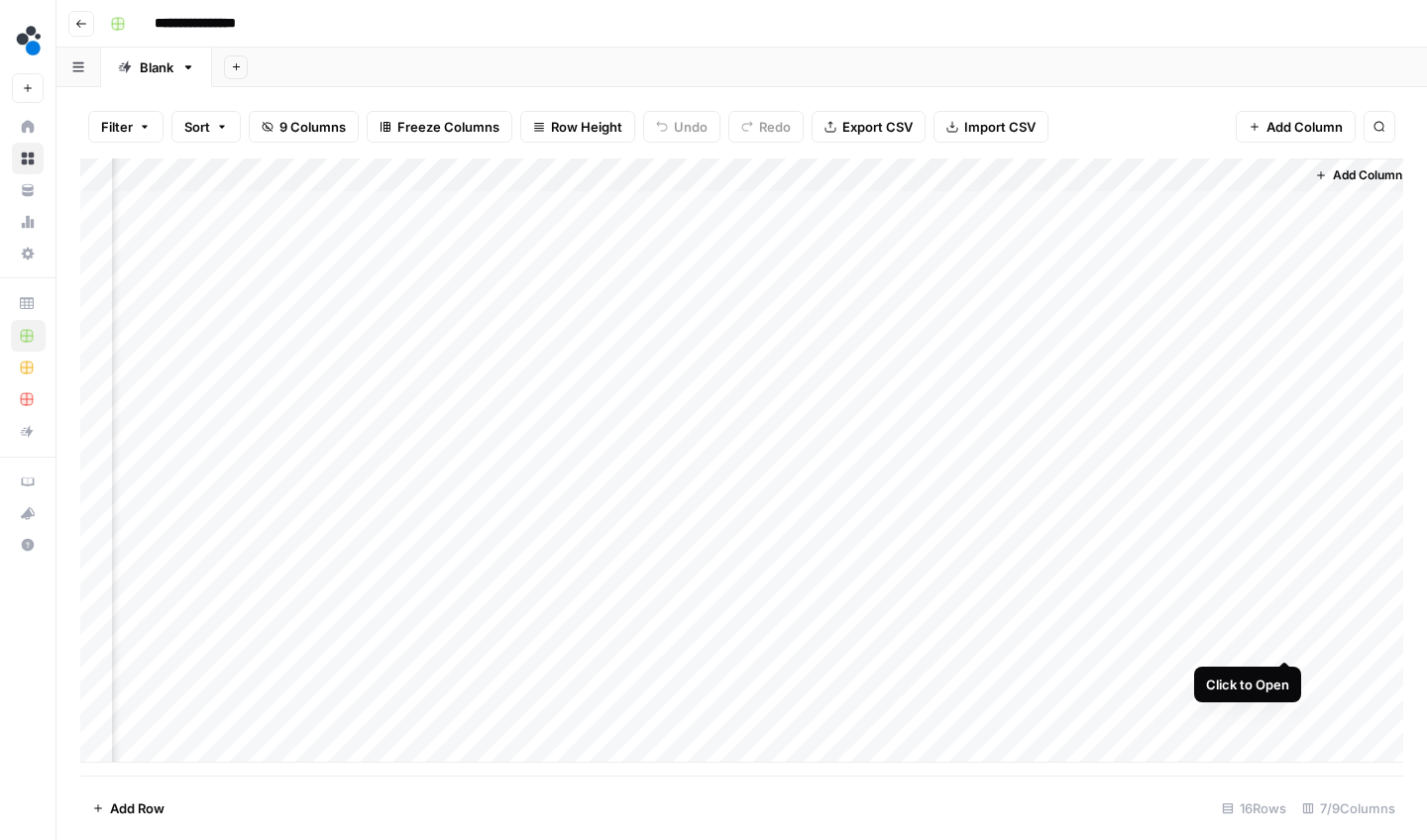 click on "Add Column" at bounding box center (741, 461) 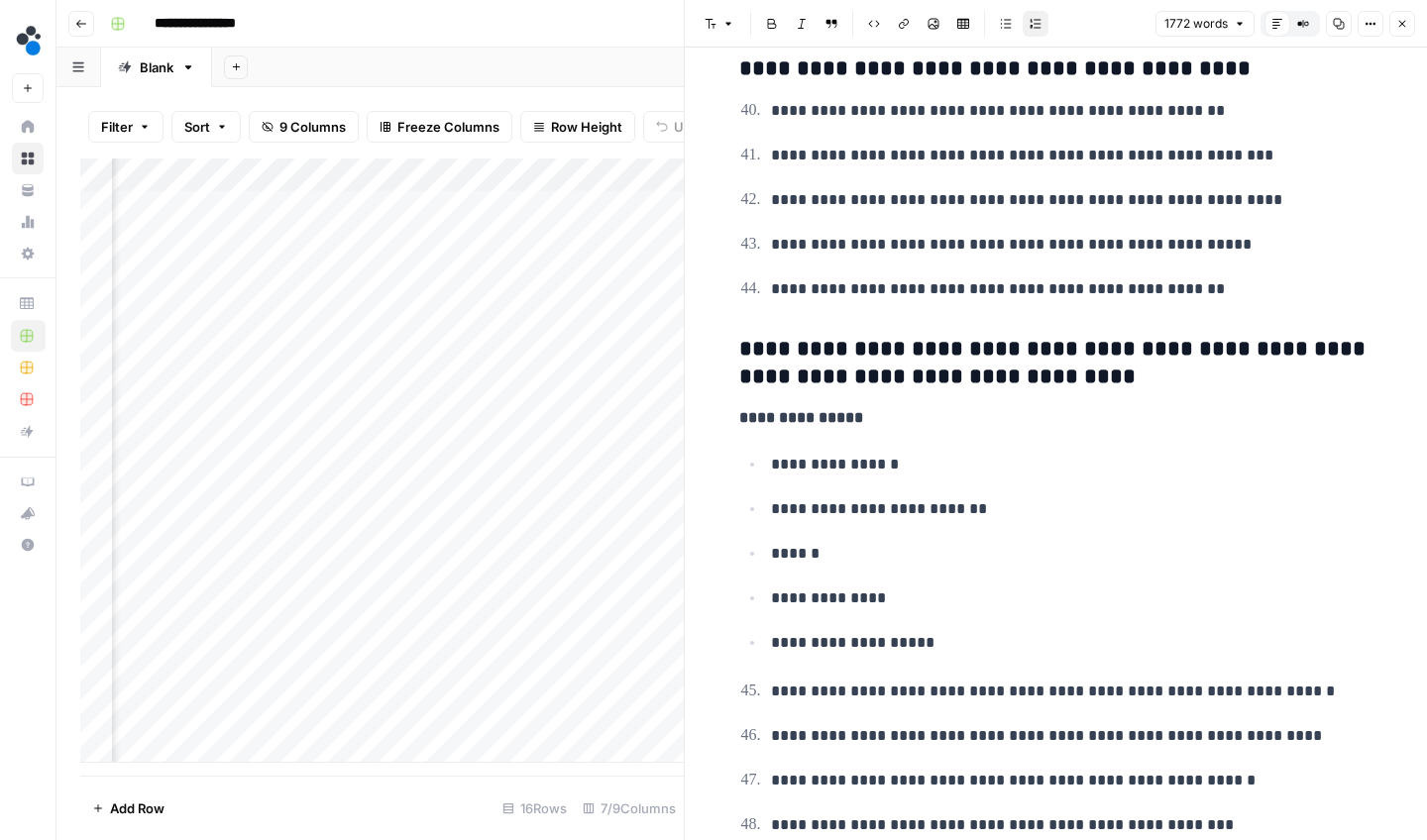 scroll, scrollTop: 8523, scrollLeft: 0, axis: vertical 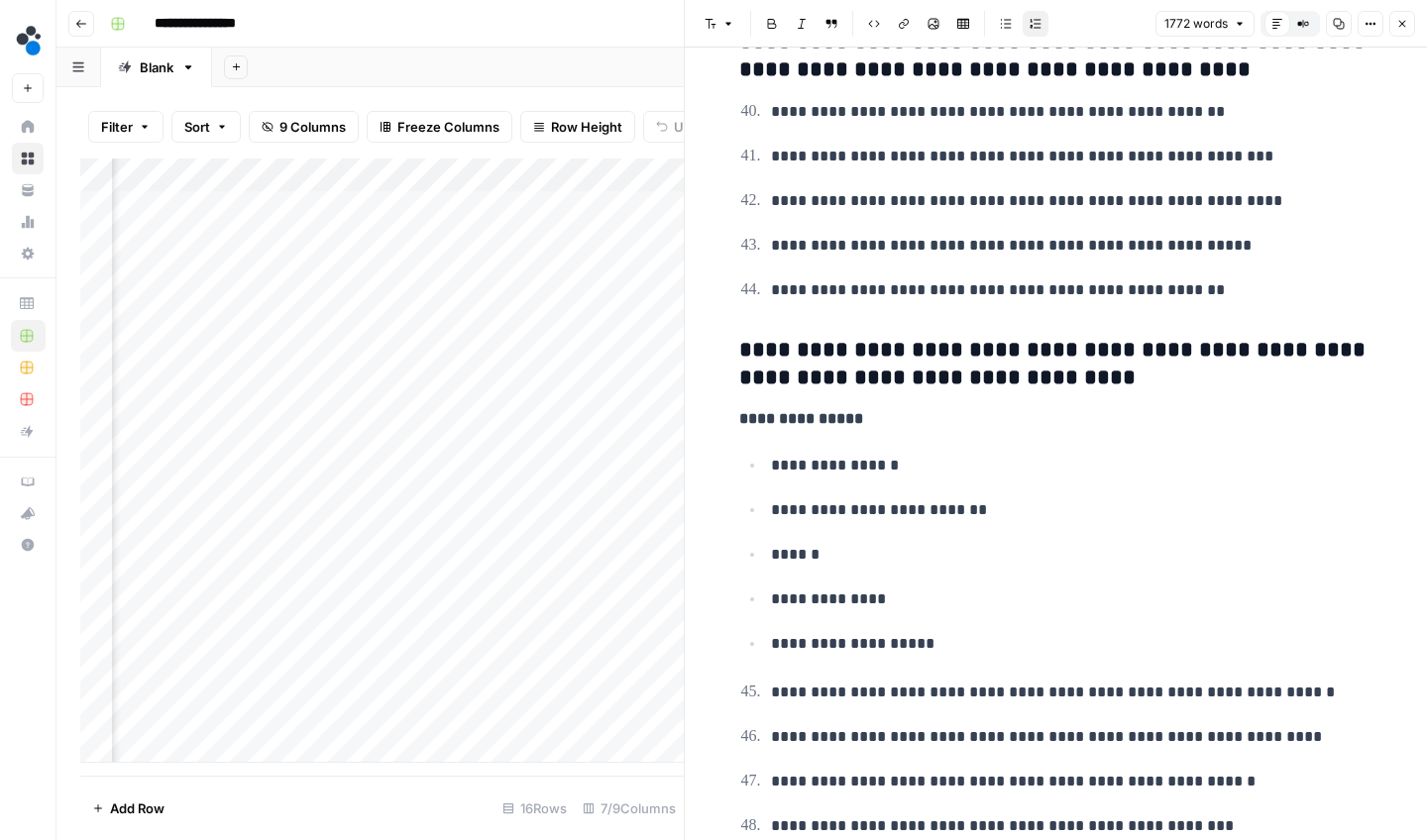 click 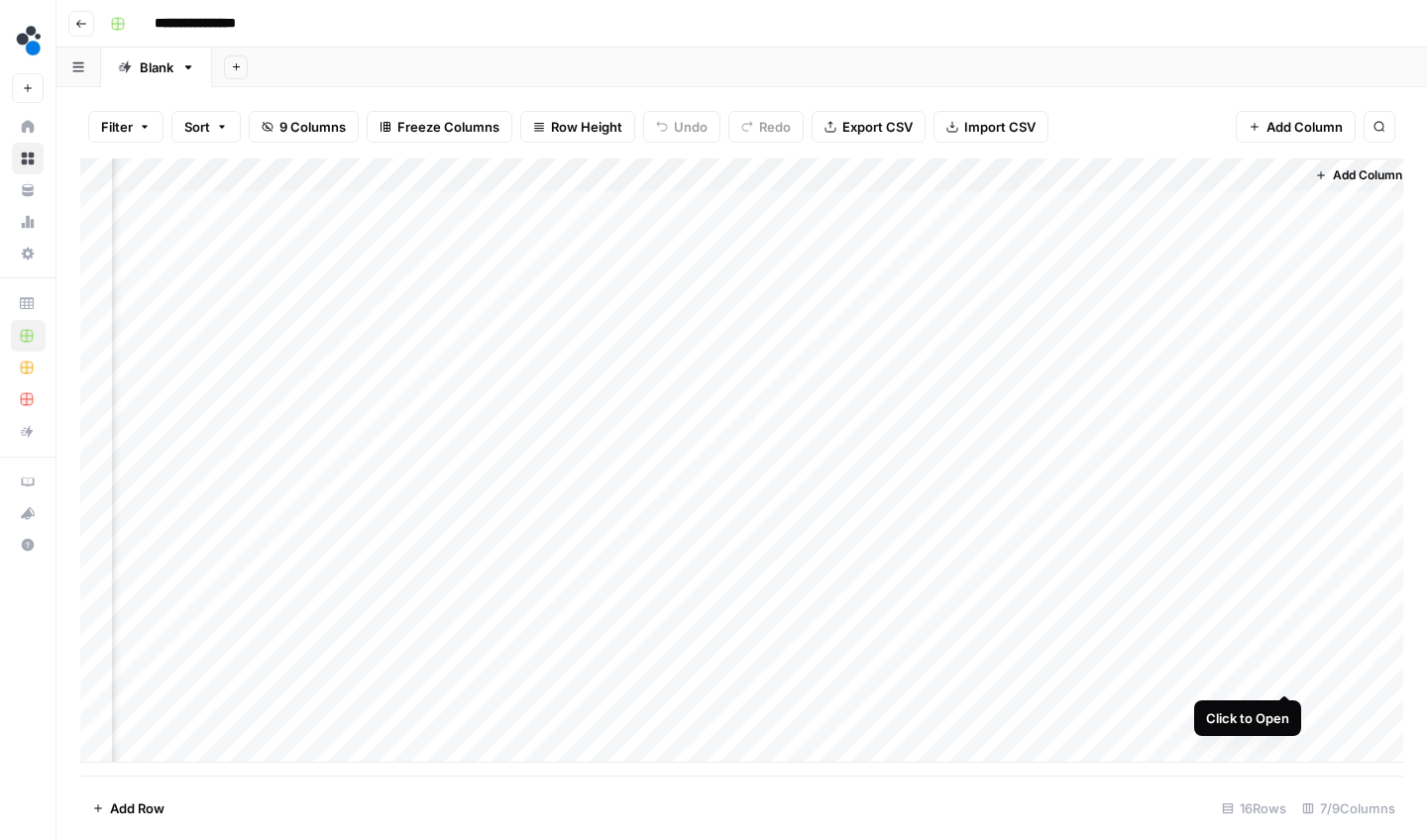 click on "Add Column" at bounding box center (741, 461) 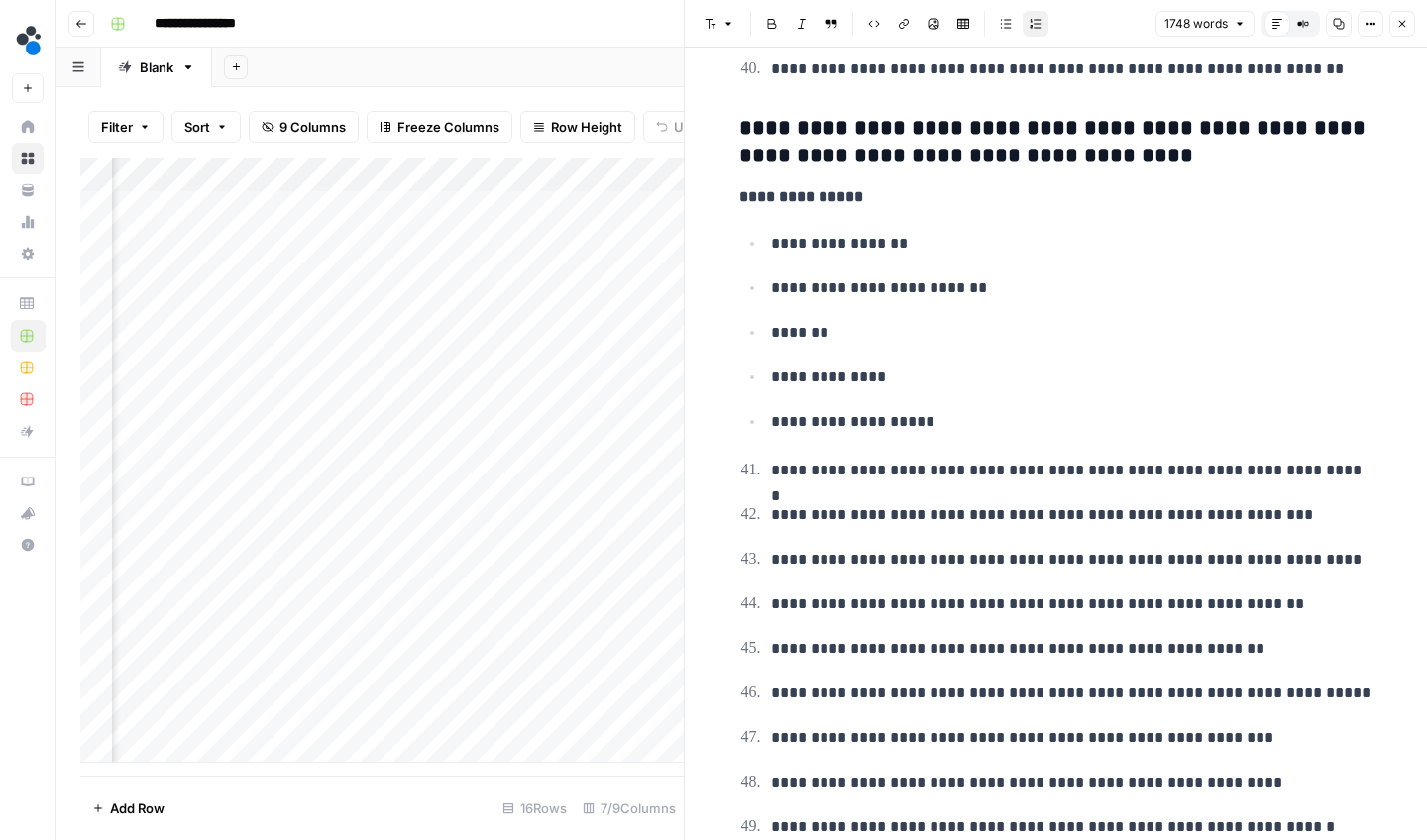 scroll, scrollTop: 8103, scrollLeft: 0, axis: vertical 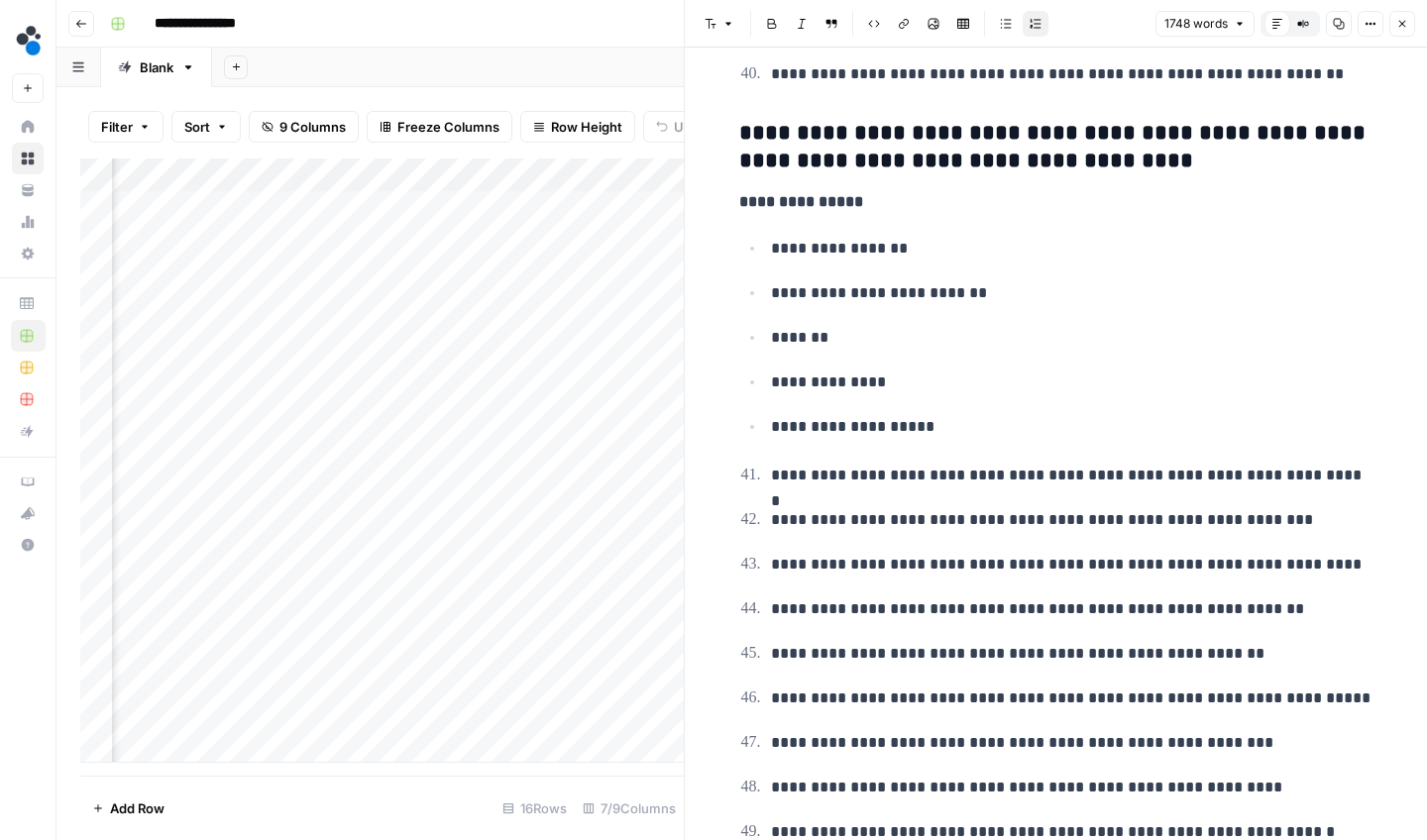click 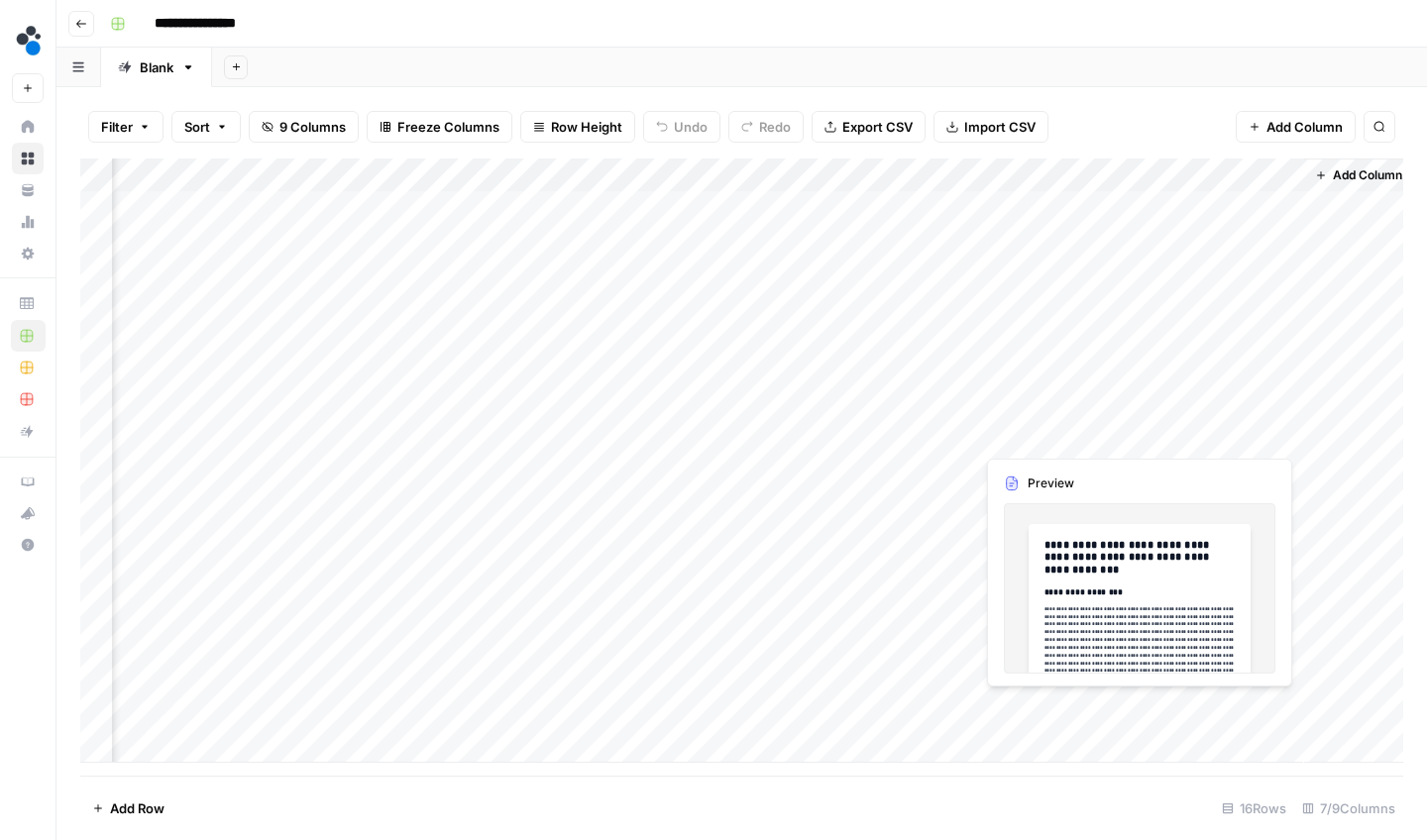 click on "Add Column" at bounding box center [741, 461] 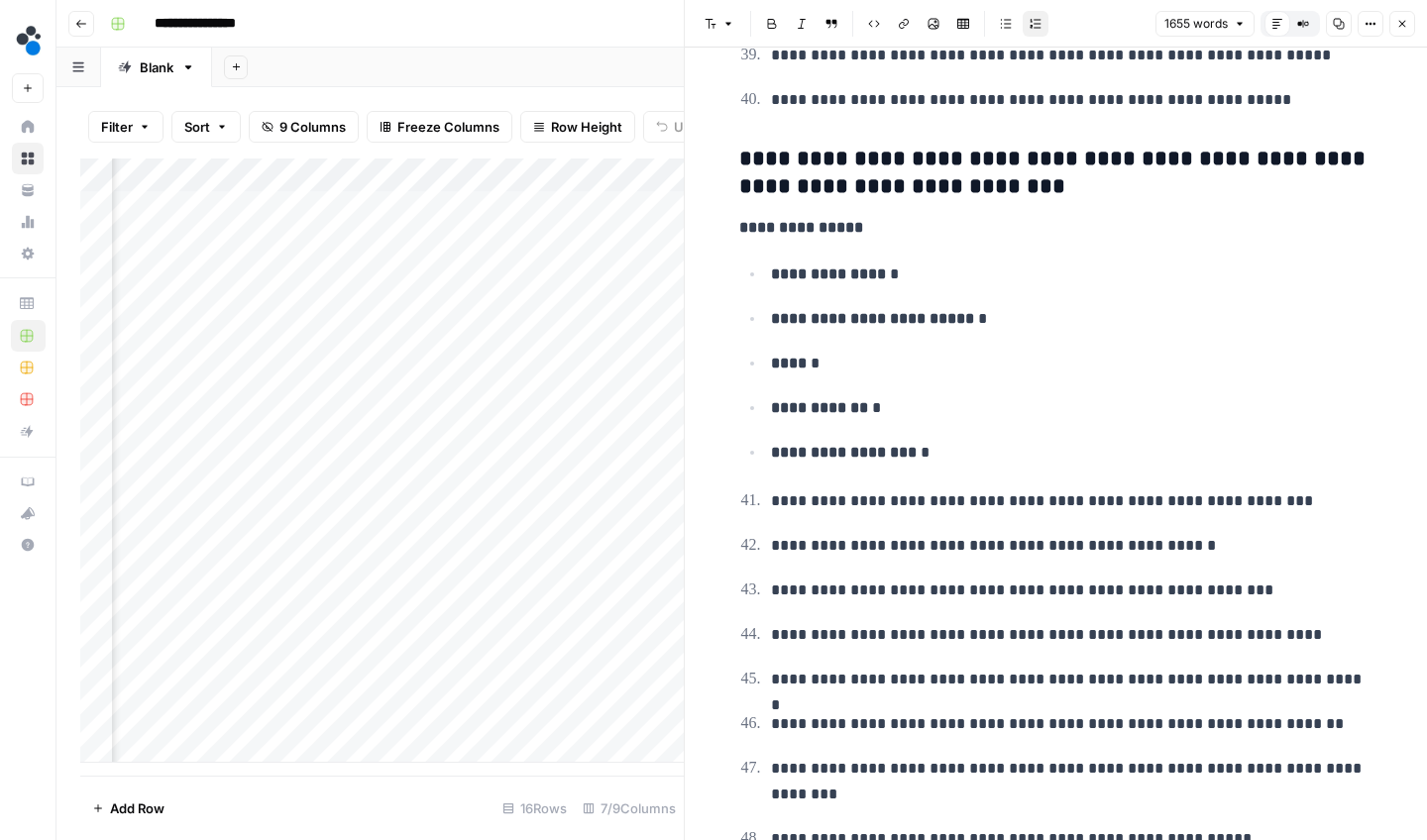 scroll, scrollTop: 7754, scrollLeft: 0, axis: vertical 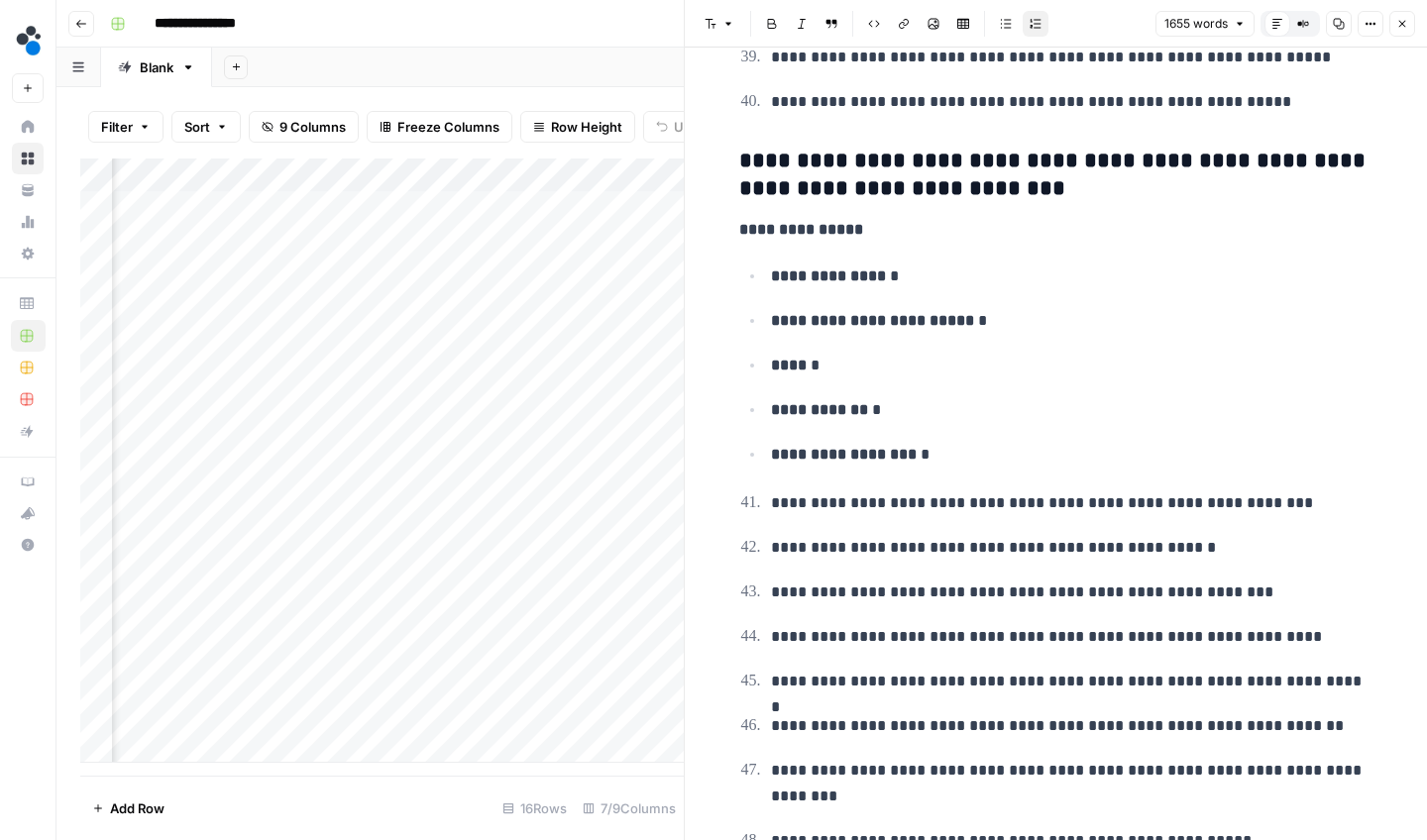 click 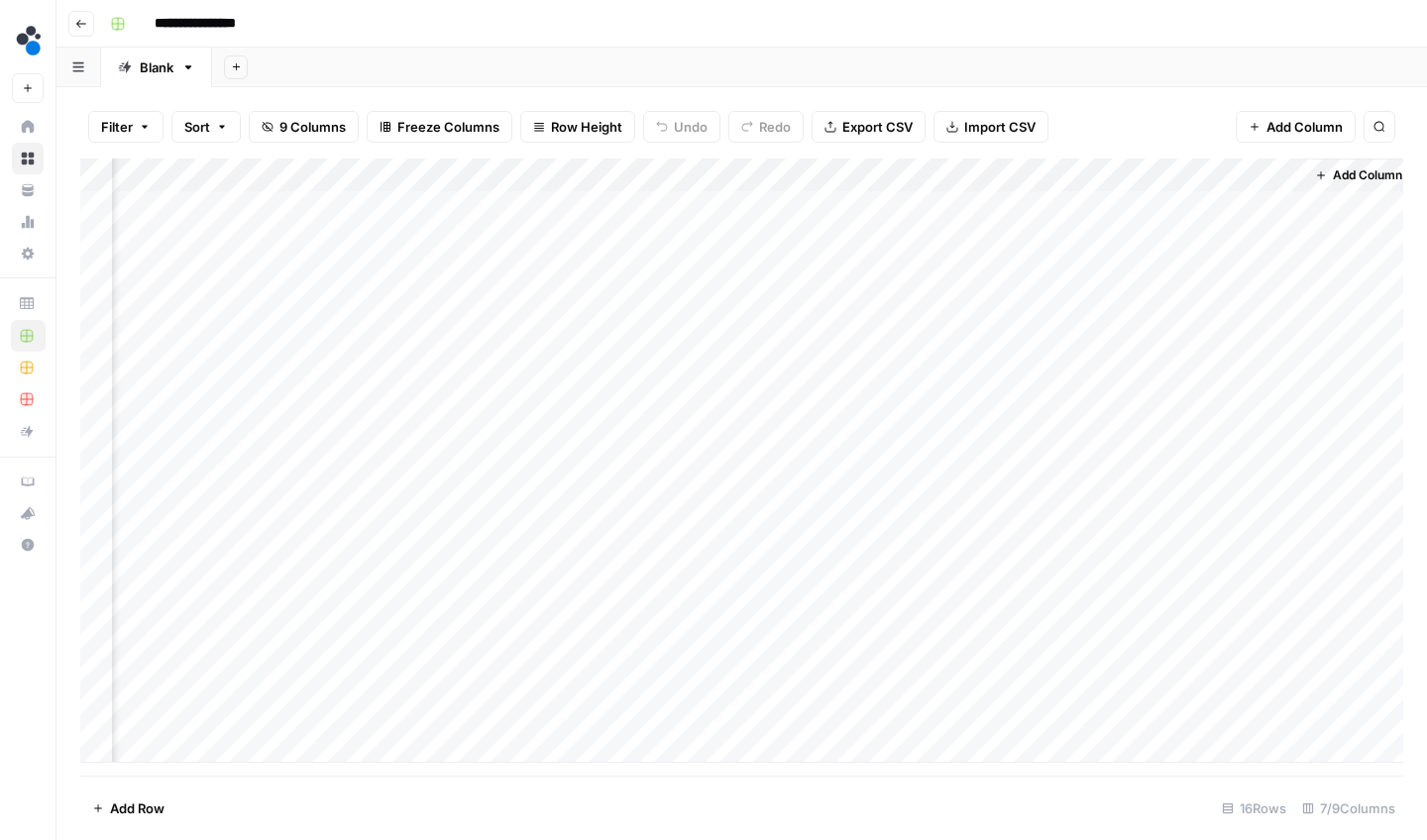 click on "Add Column" at bounding box center [741, 461] 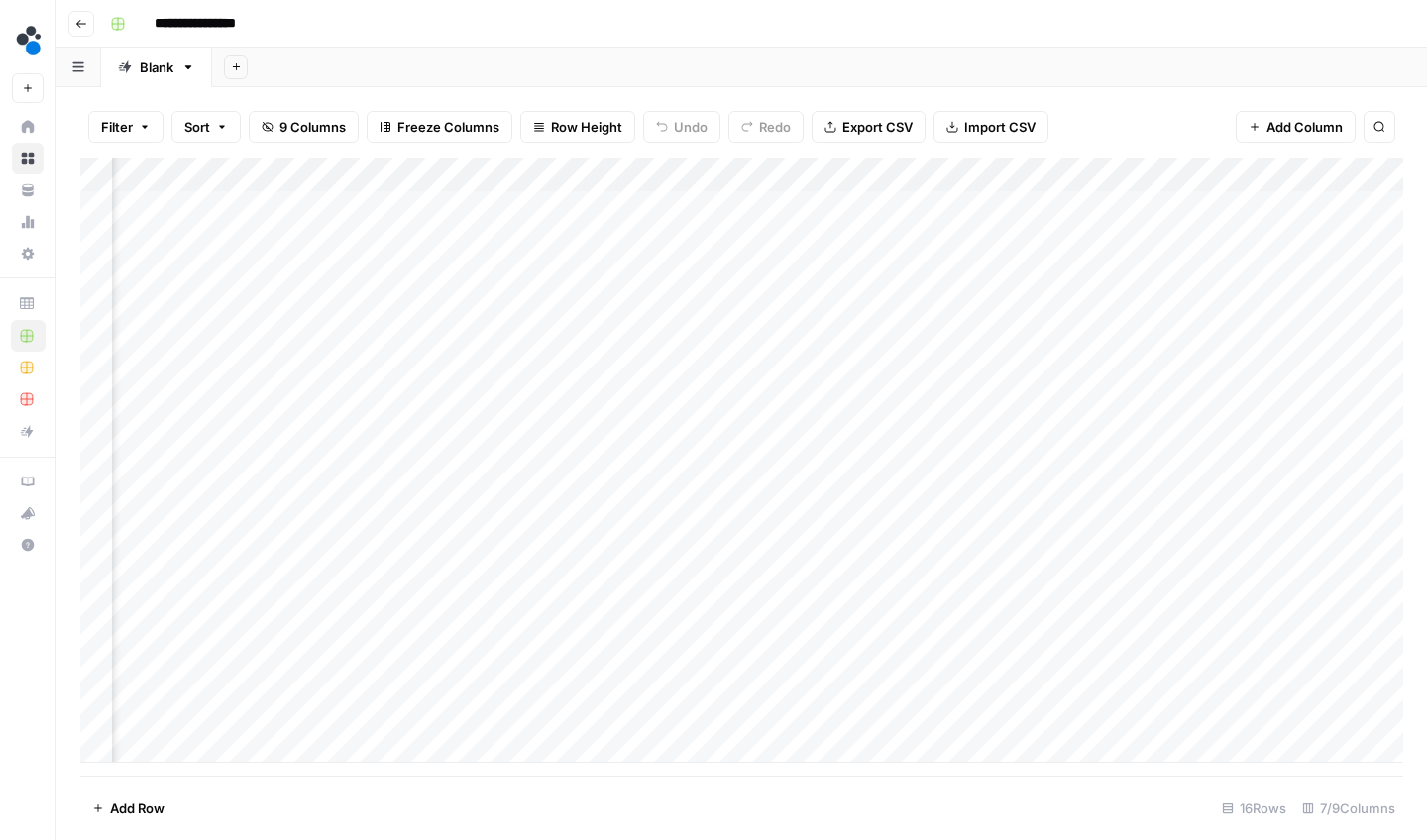 scroll, scrollTop: 0, scrollLeft: 0, axis: both 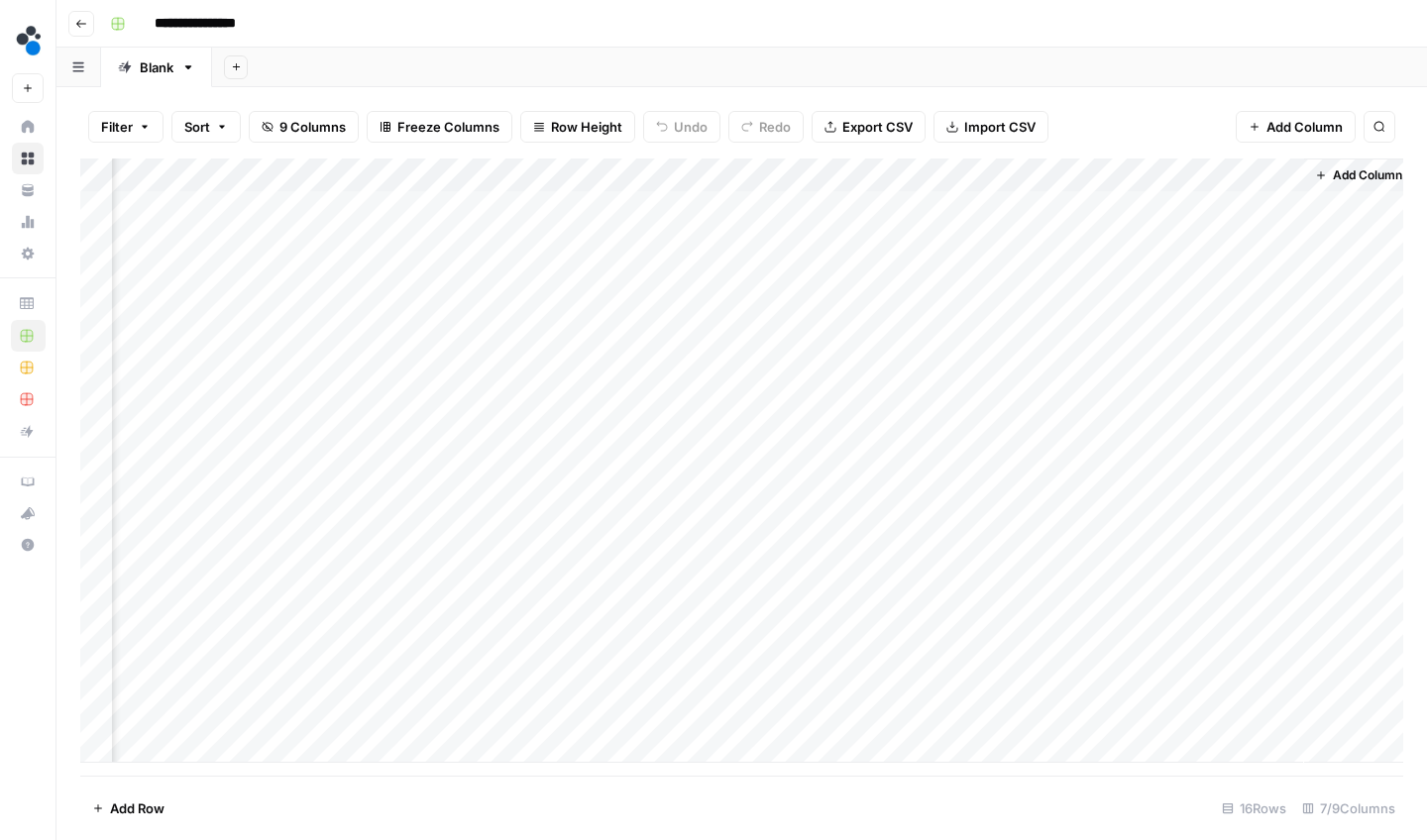 click on "Add Column" at bounding box center (741, 461) 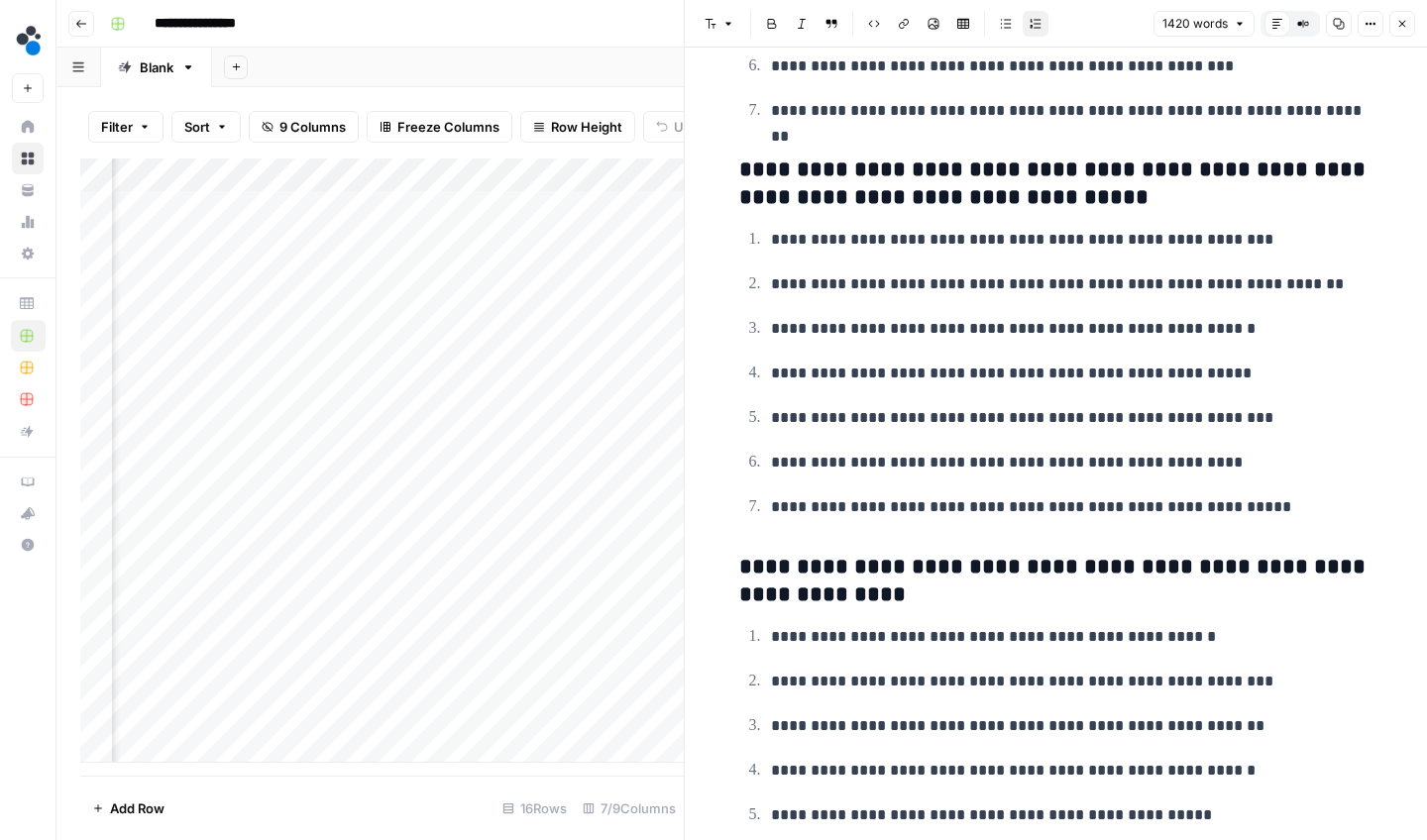 scroll, scrollTop: 7396, scrollLeft: 0, axis: vertical 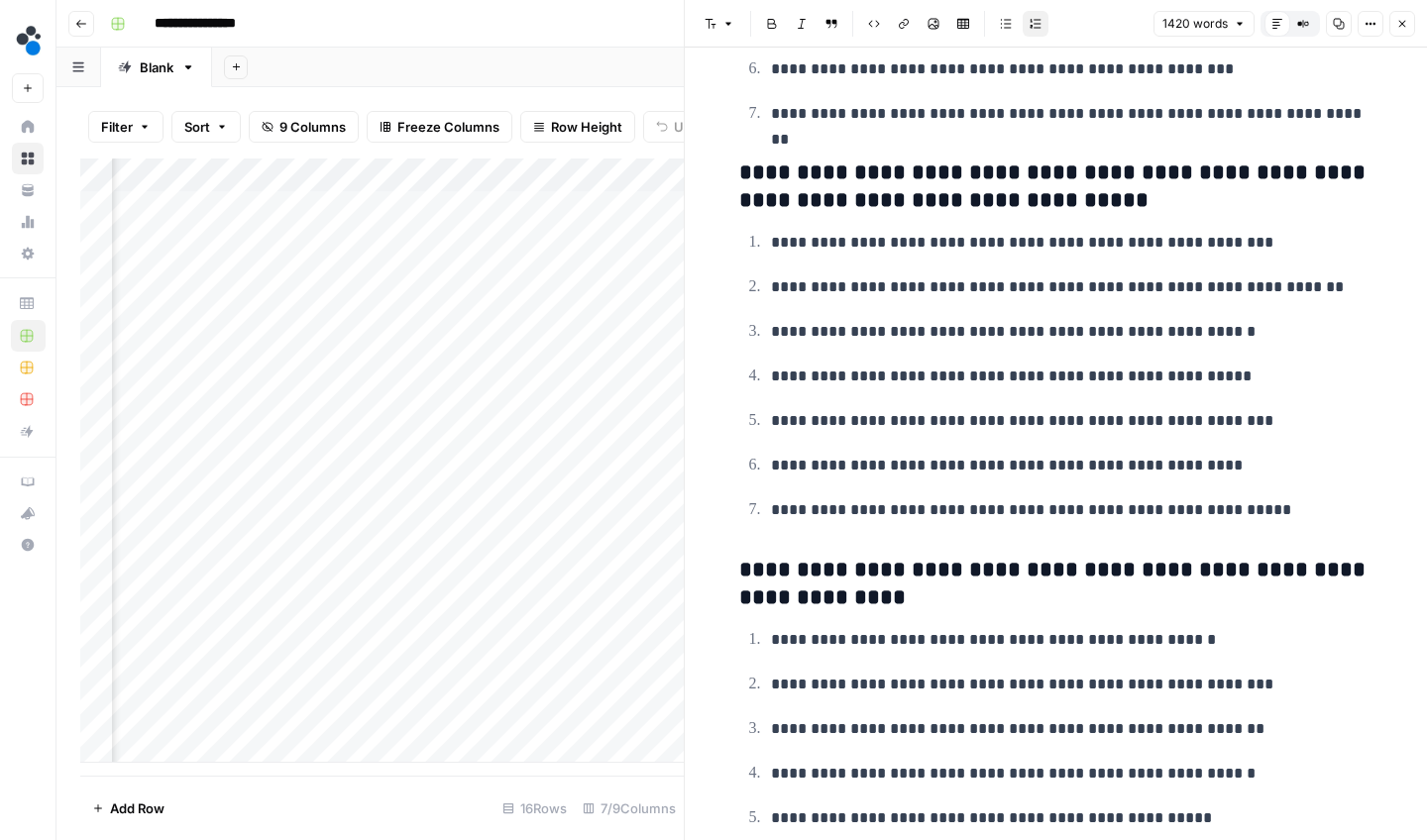 click on "Close" at bounding box center [1402, 24] 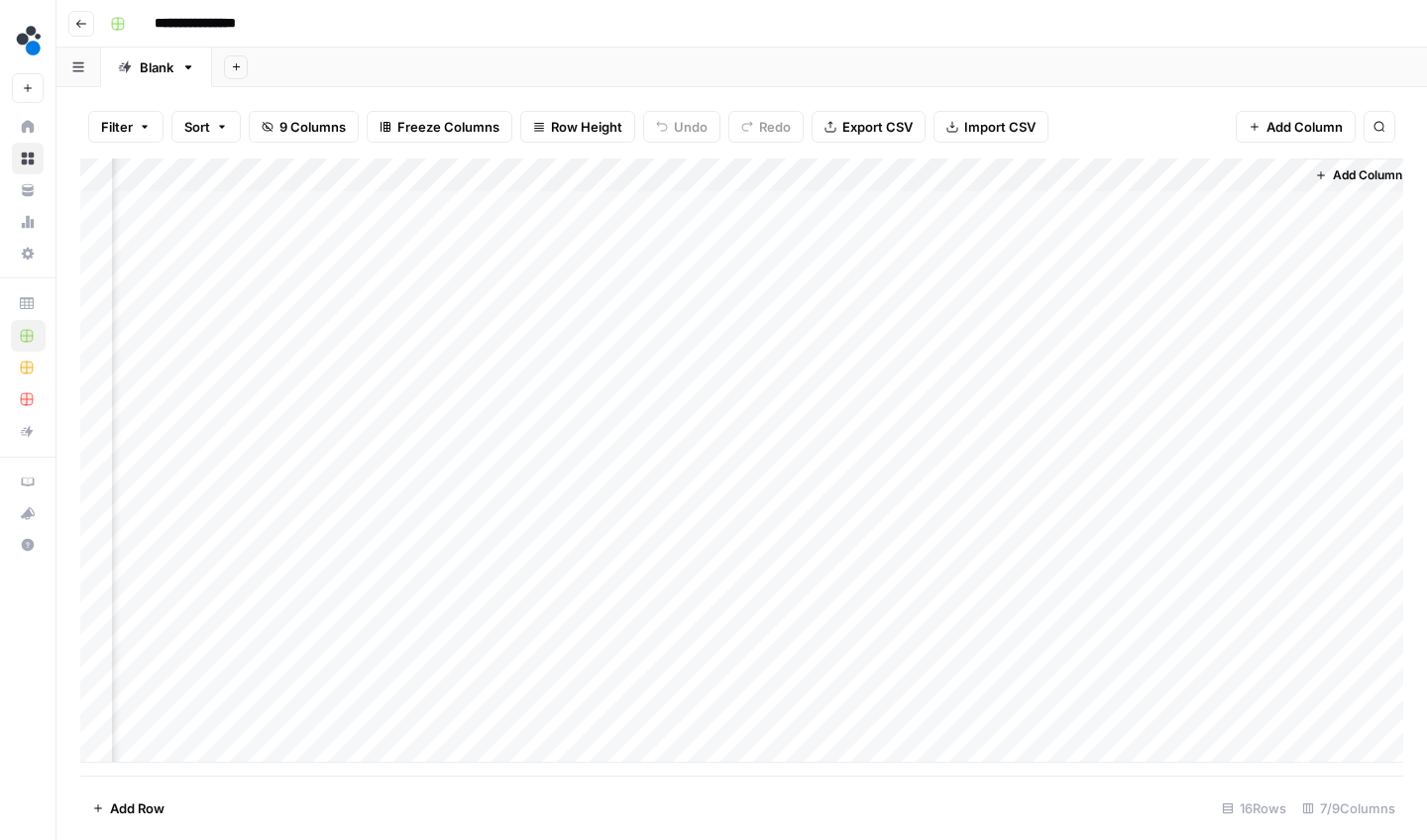 click on "Add Column" at bounding box center [741, 461] 